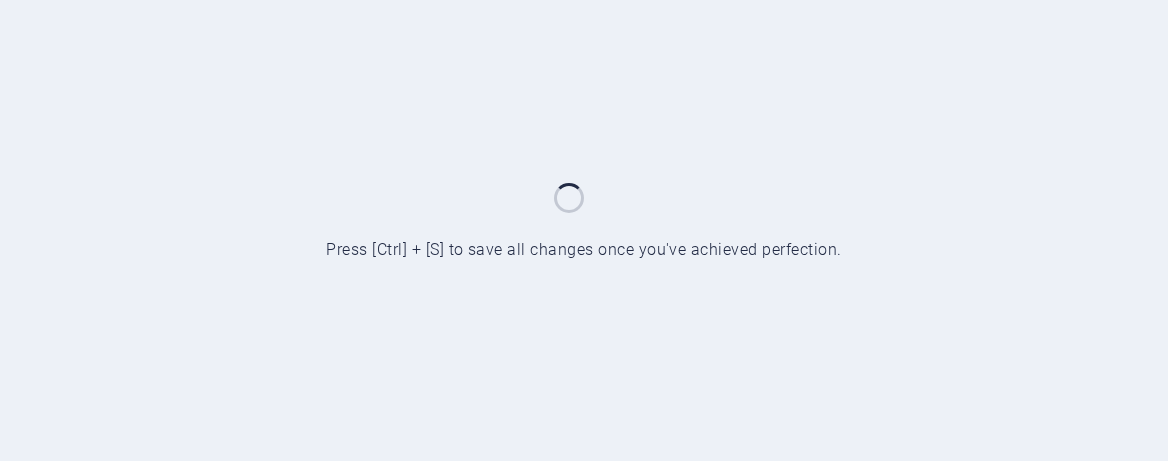 scroll, scrollTop: 0, scrollLeft: 0, axis: both 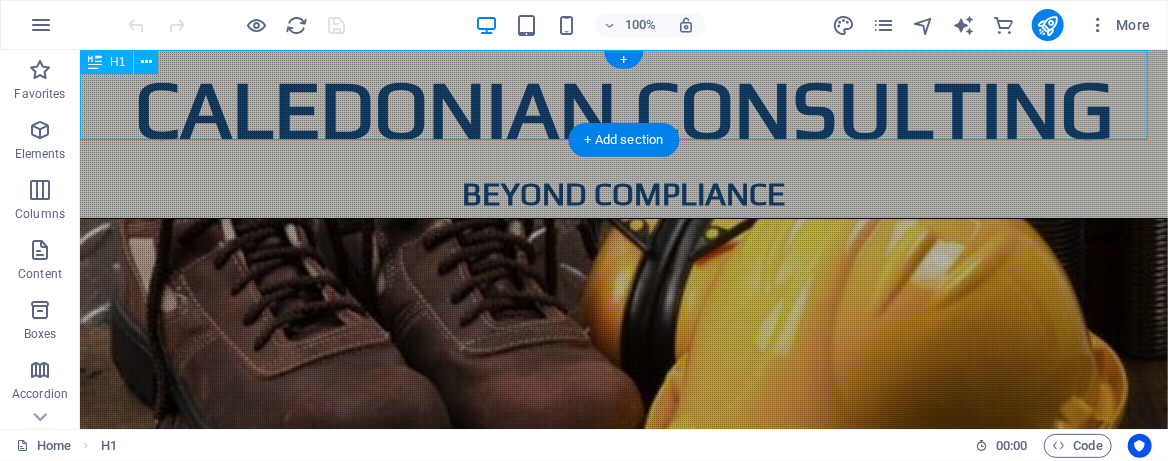 click on "caledonian consulting" at bounding box center (623, 109) 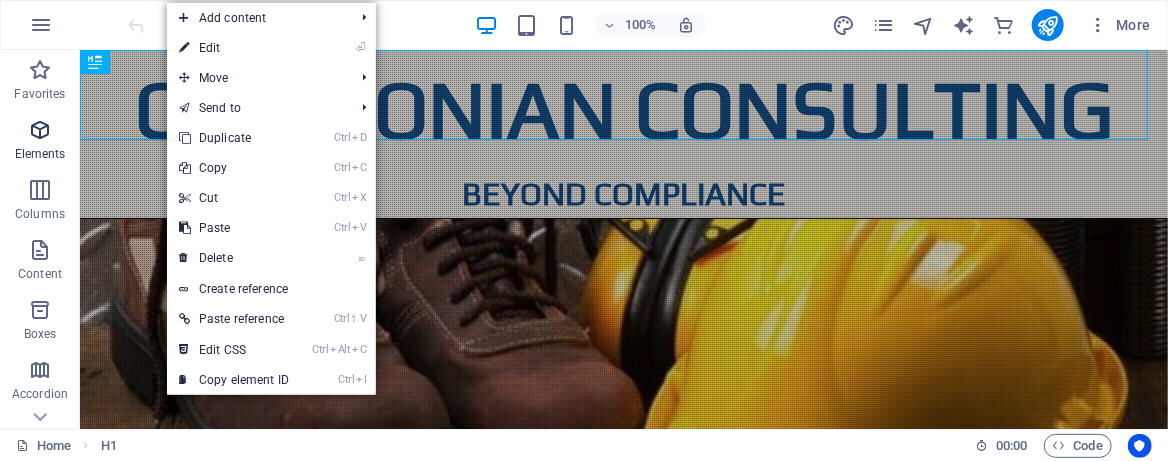 click at bounding box center (40, 130) 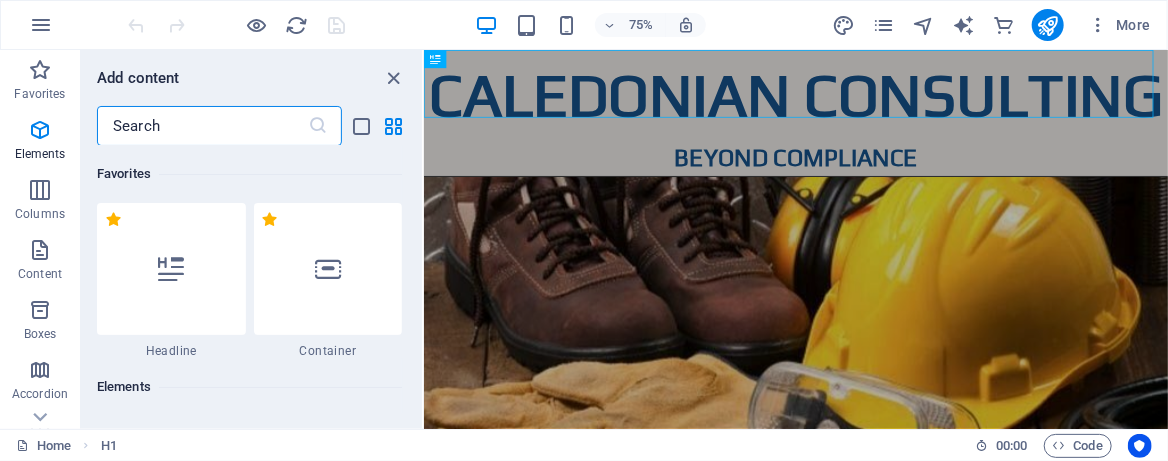 scroll, scrollTop: 212, scrollLeft: 0, axis: vertical 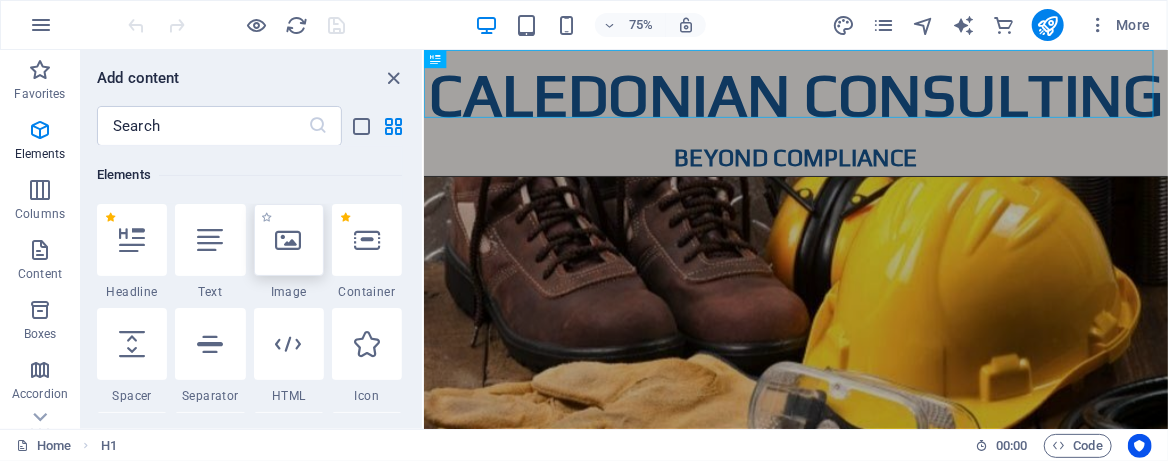 click at bounding box center [289, 240] 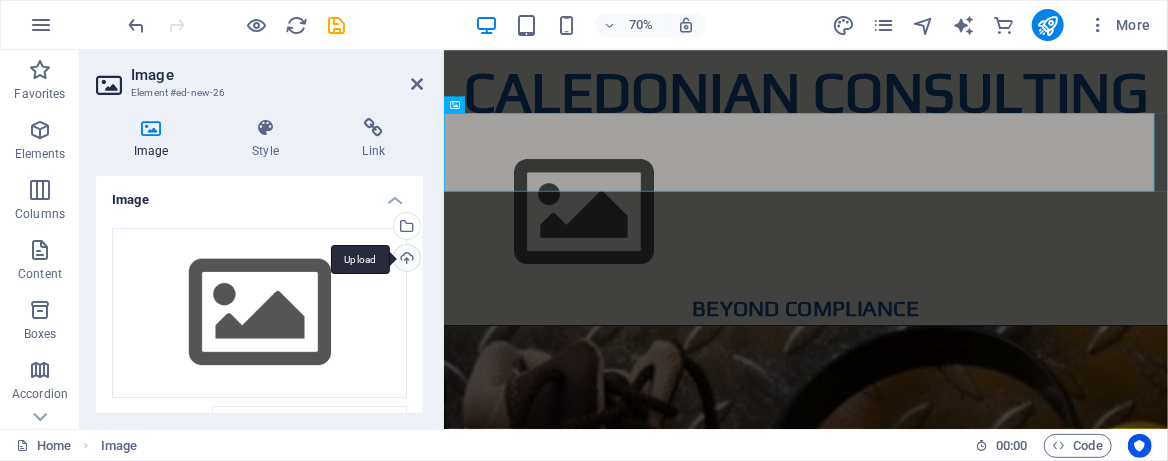 click on "Upload" at bounding box center (405, 260) 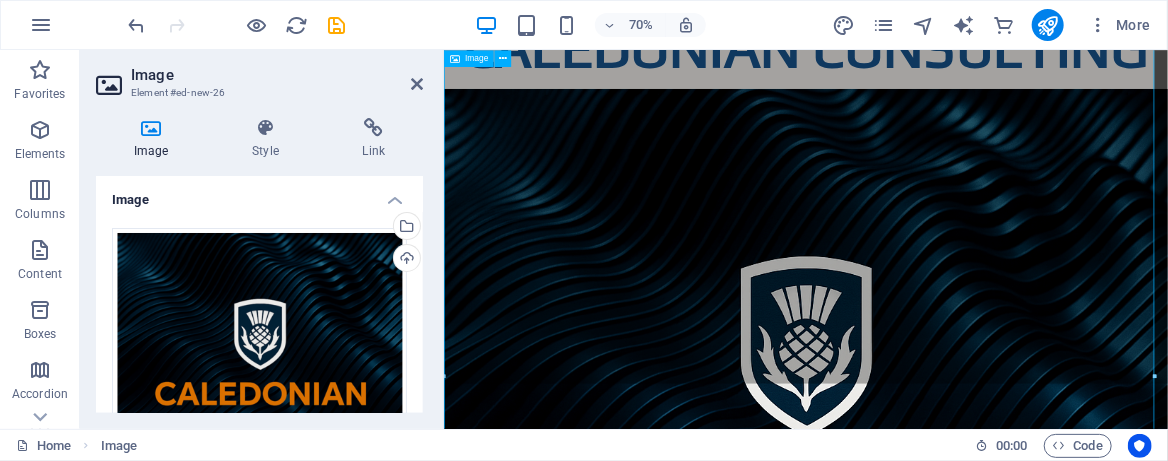 scroll, scrollTop: 0, scrollLeft: 0, axis: both 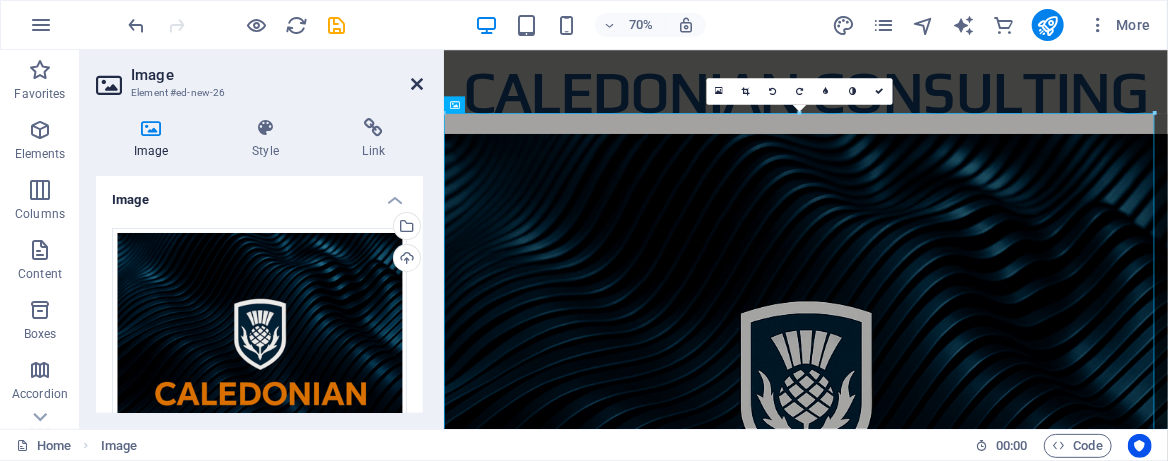 click at bounding box center [417, 84] 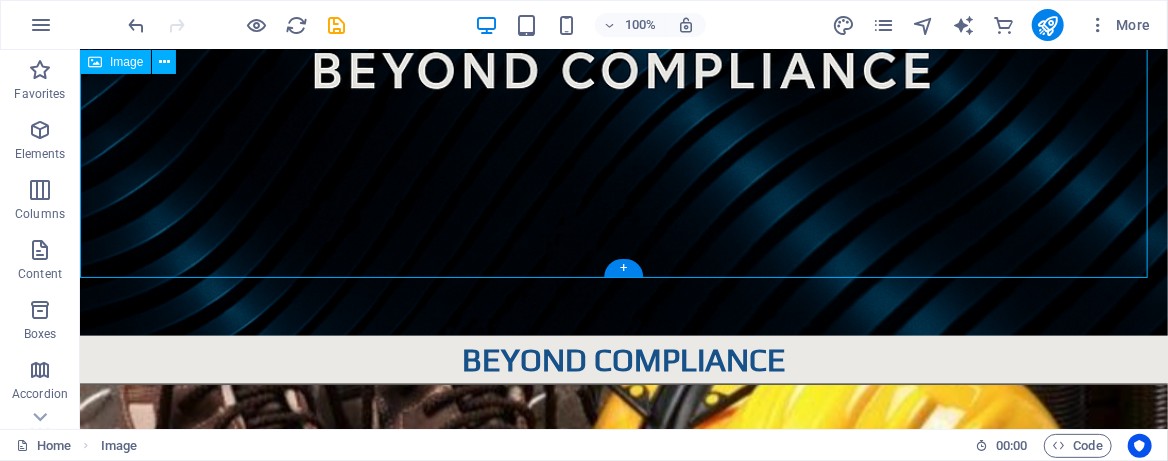 scroll, scrollTop: 933, scrollLeft: 0, axis: vertical 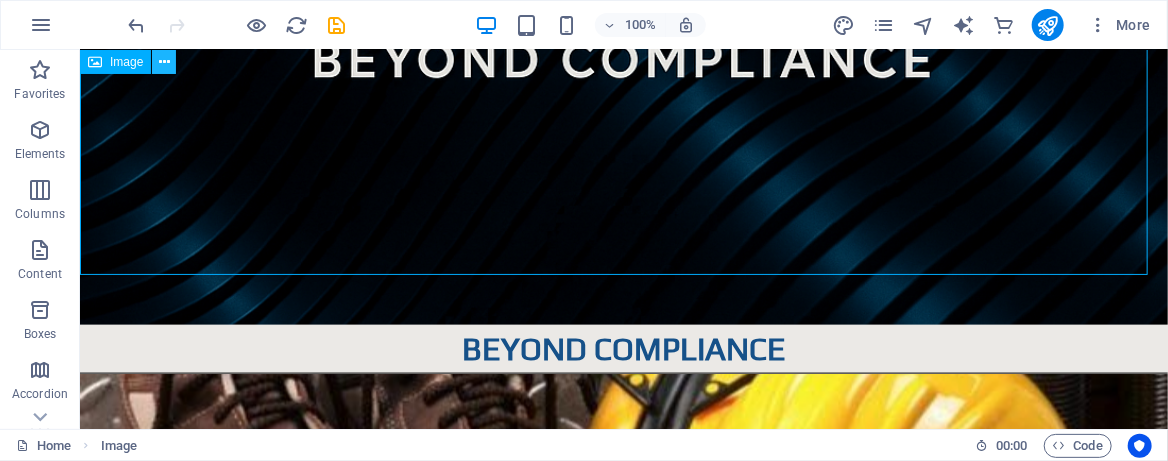click at bounding box center [164, 62] 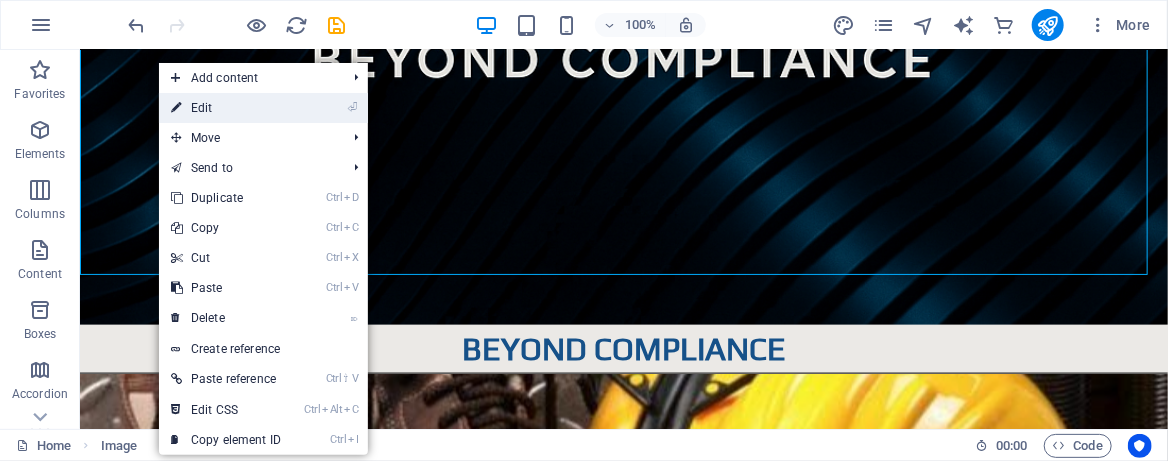 click on "⏎  Edit" at bounding box center [226, 108] 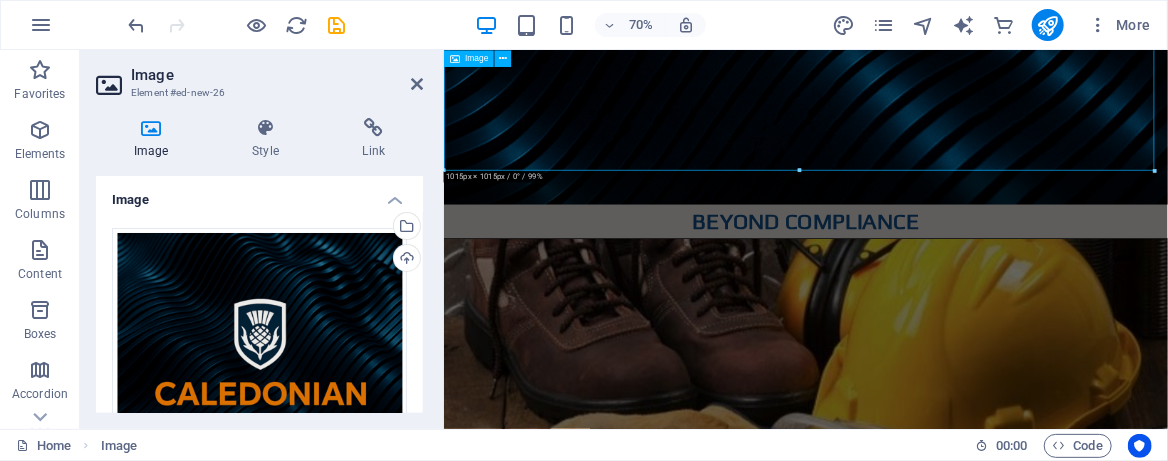 drag, startPoint x: 1243, startPoint y: 218, endPoint x: 954, endPoint y: 174, distance: 292.3303 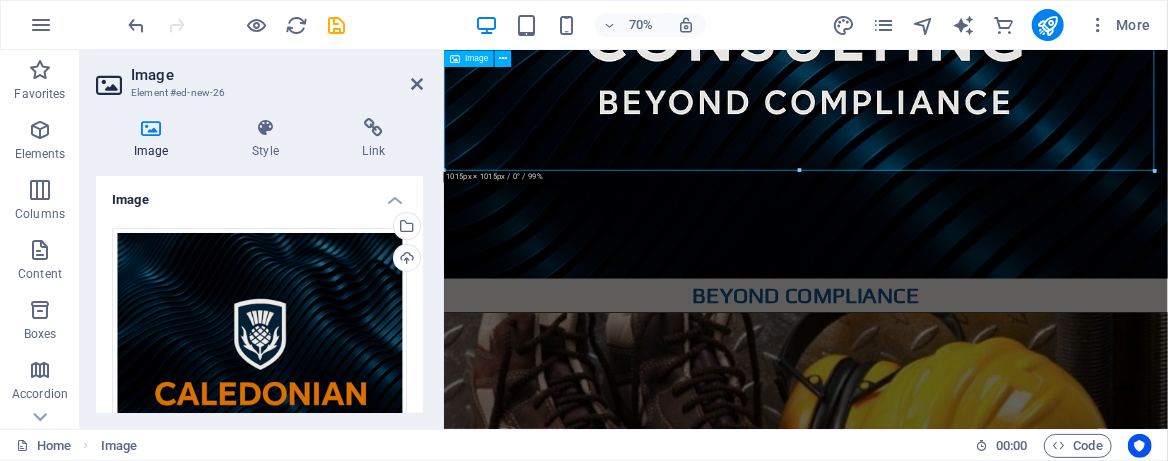scroll, scrollTop: 800, scrollLeft: 0, axis: vertical 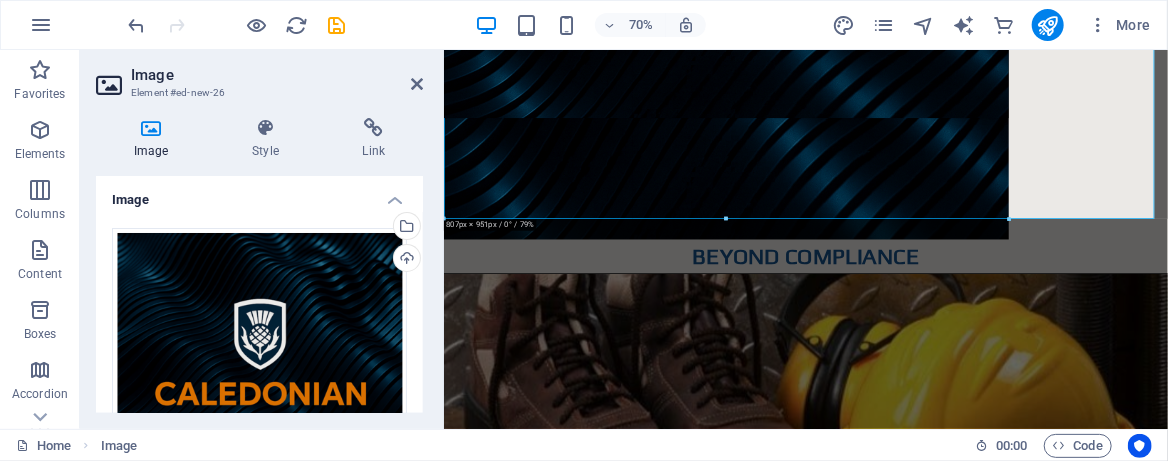 type on "807" 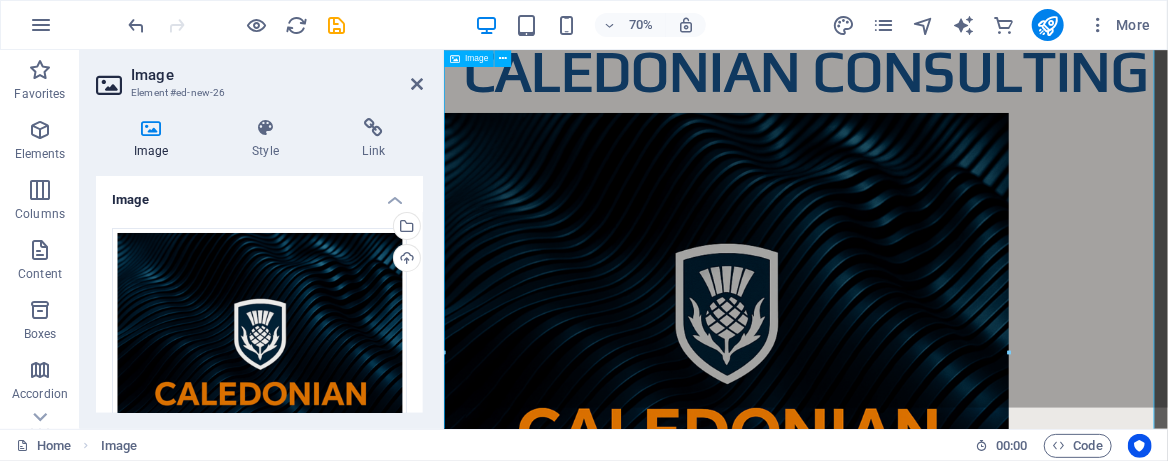 scroll, scrollTop: 0, scrollLeft: 0, axis: both 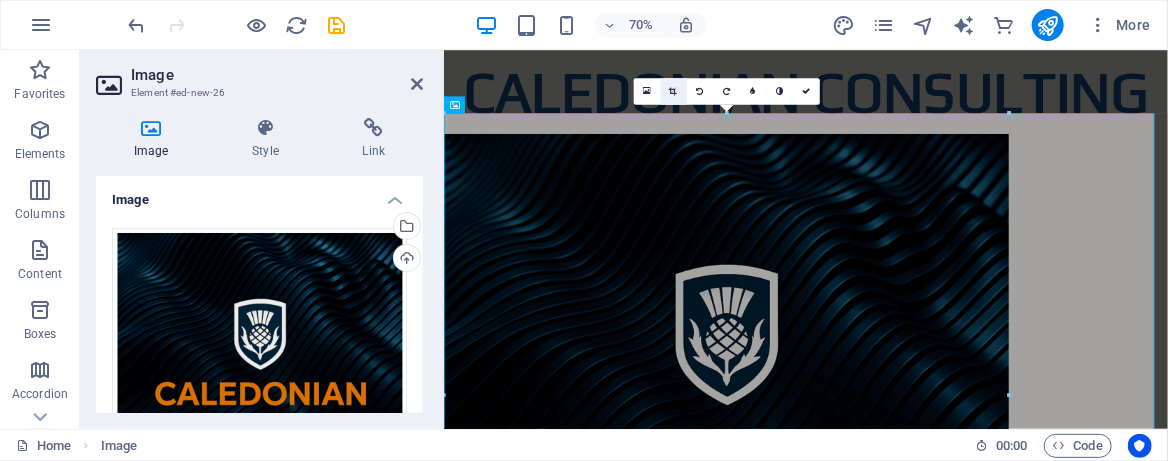 click at bounding box center (673, 91) 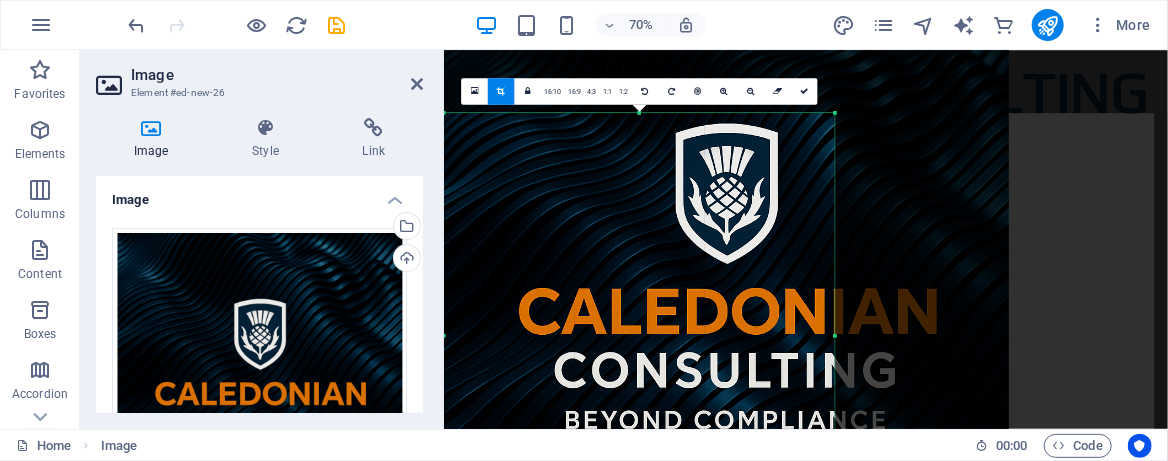 drag, startPoint x: 1007, startPoint y: 111, endPoint x: 758, endPoint y: 283, distance: 302.63013 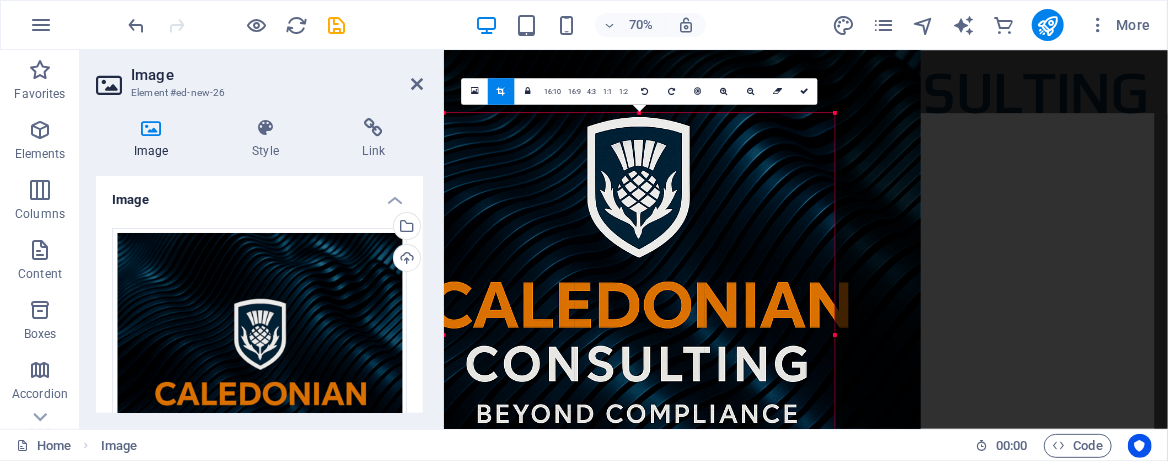 drag, startPoint x: 673, startPoint y: 271, endPoint x: 547, endPoint y: 210, distance: 139.98929 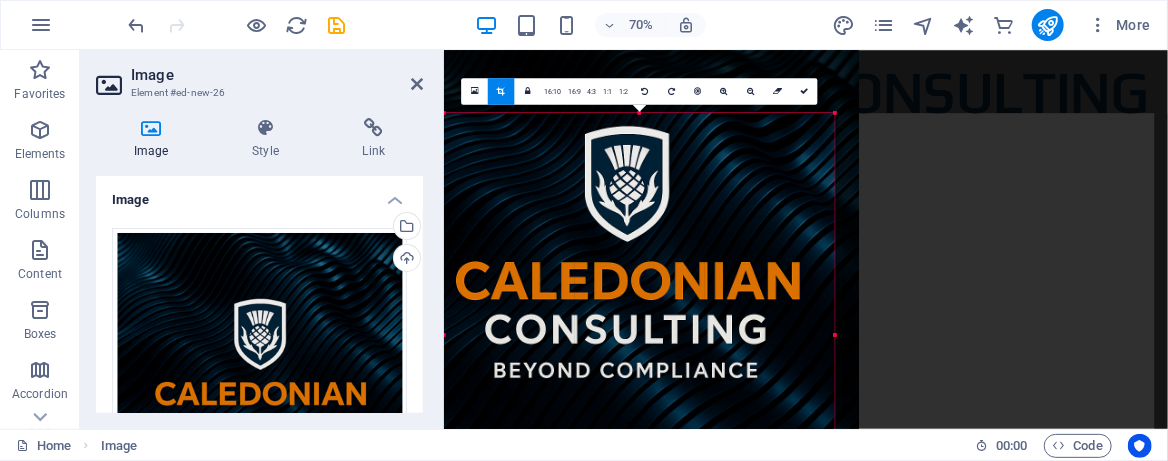 drag, startPoint x: 652, startPoint y: 312, endPoint x: 639, endPoint y: 198, distance: 114.73883 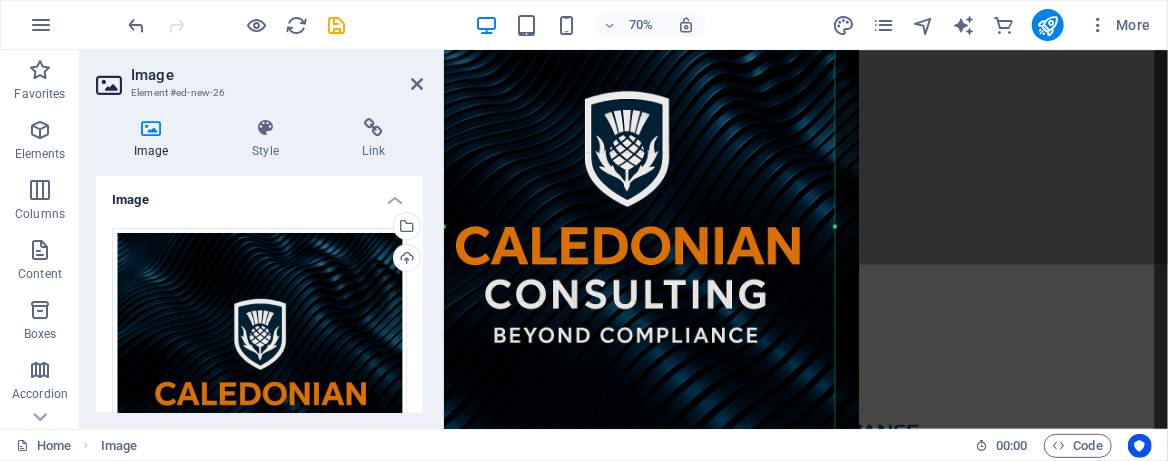 scroll, scrollTop: 266, scrollLeft: 0, axis: vertical 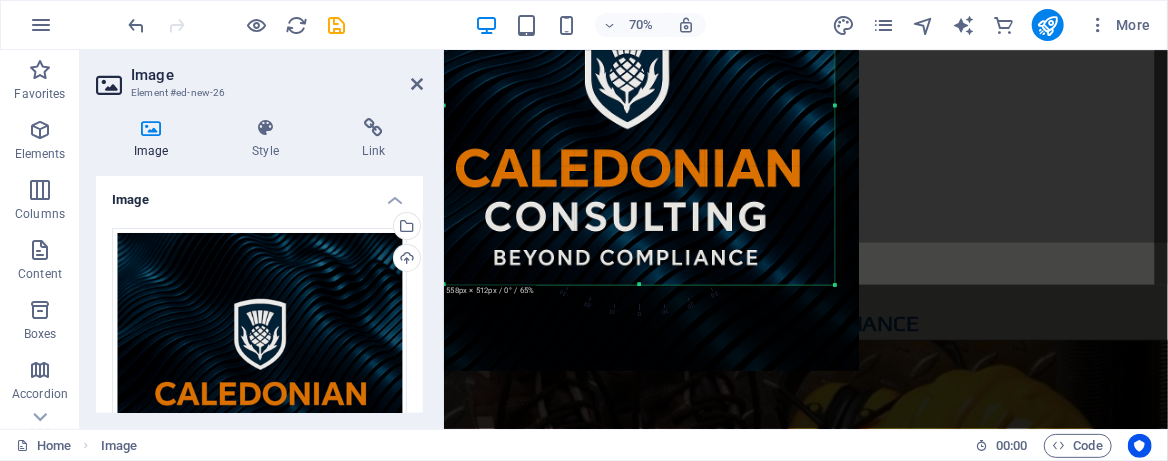 drag, startPoint x: 638, startPoint y: 371, endPoint x: 638, endPoint y: 248, distance: 123 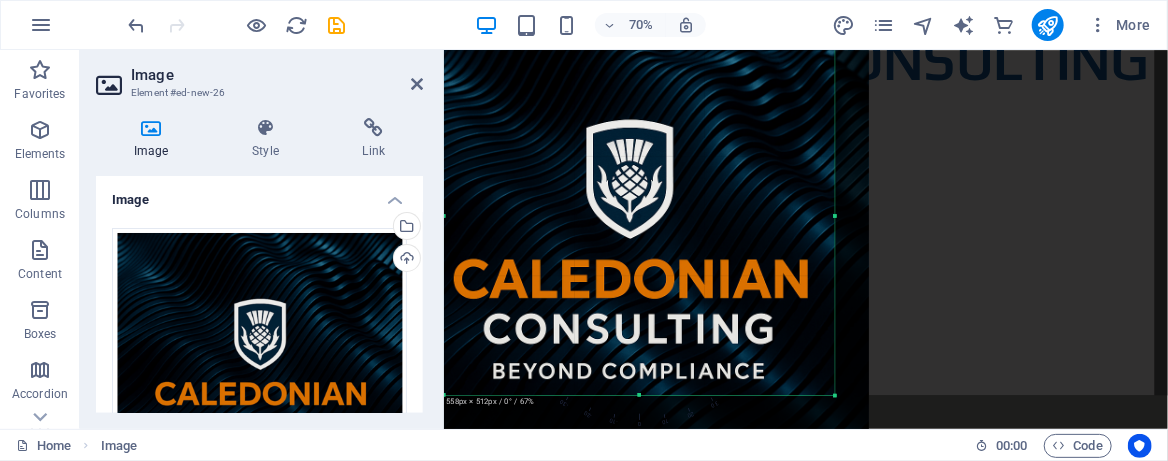 scroll, scrollTop: 0, scrollLeft: 0, axis: both 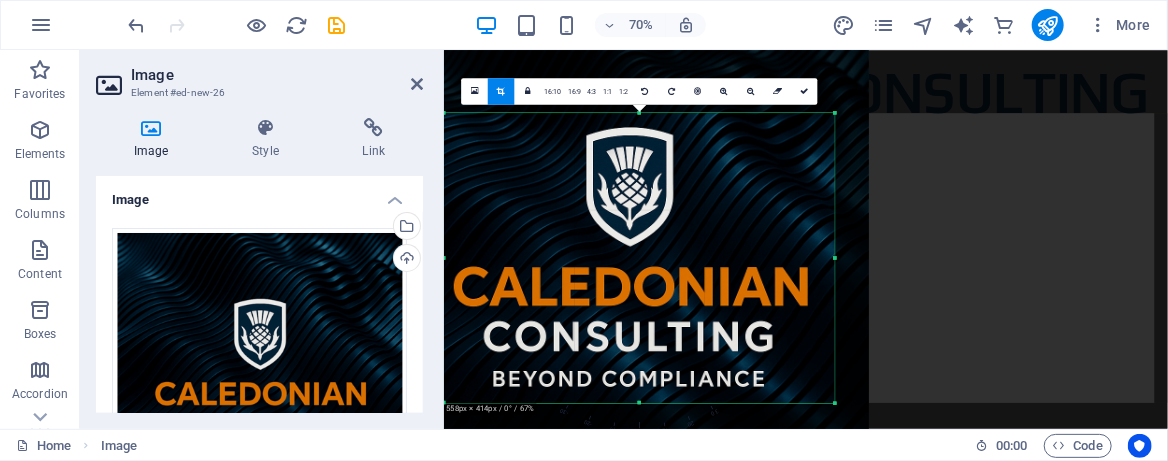 drag, startPoint x: 640, startPoint y: 110, endPoint x: 635, endPoint y: 208, distance: 98.12747 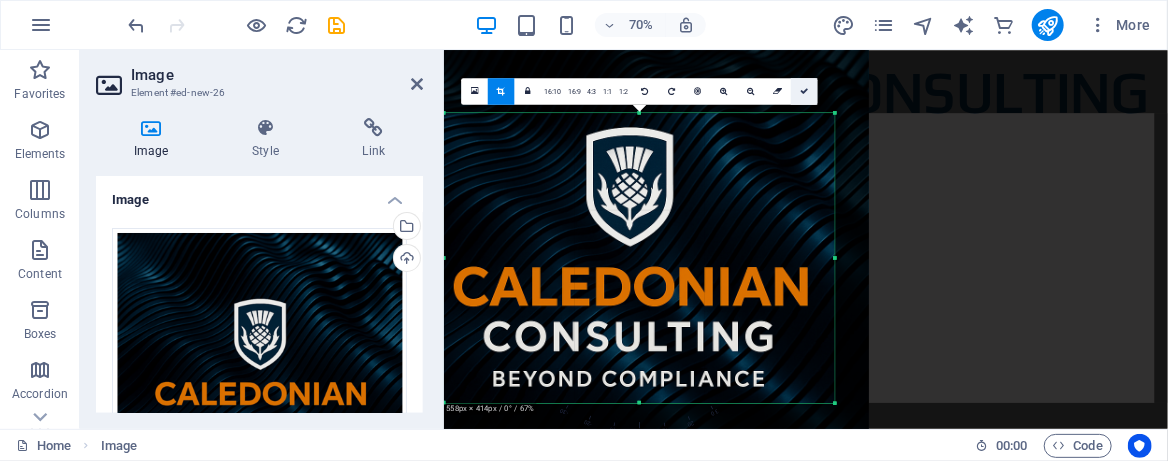 drag, startPoint x: 805, startPoint y: 89, endPoint x: 525, endPoint y: 65, distance: 281.0267 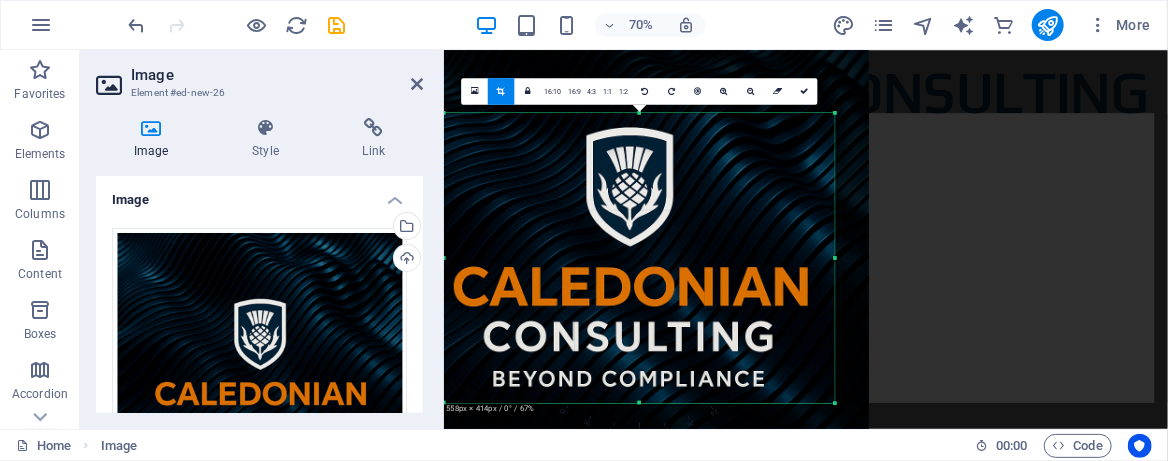 type on "558" 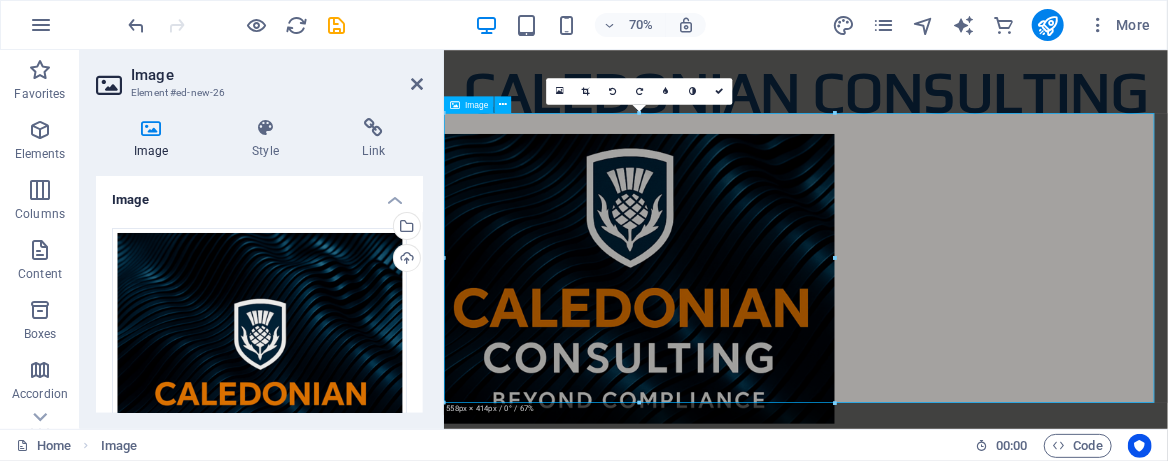 click at bounding box center (960, 377) 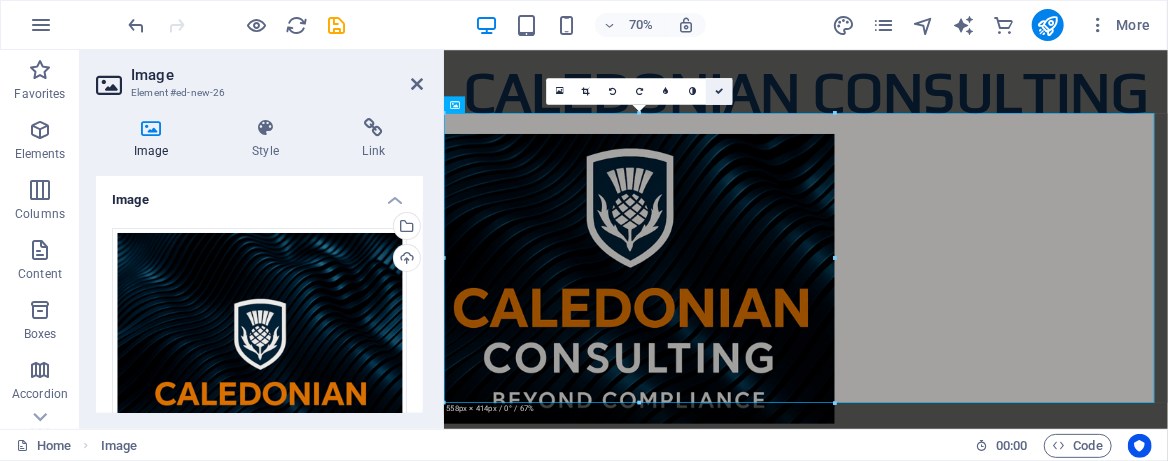 drag, startPoint x: 719, startPoint y: 87, endPoint x: 751, endPoint y: 73, distance: 34.928497 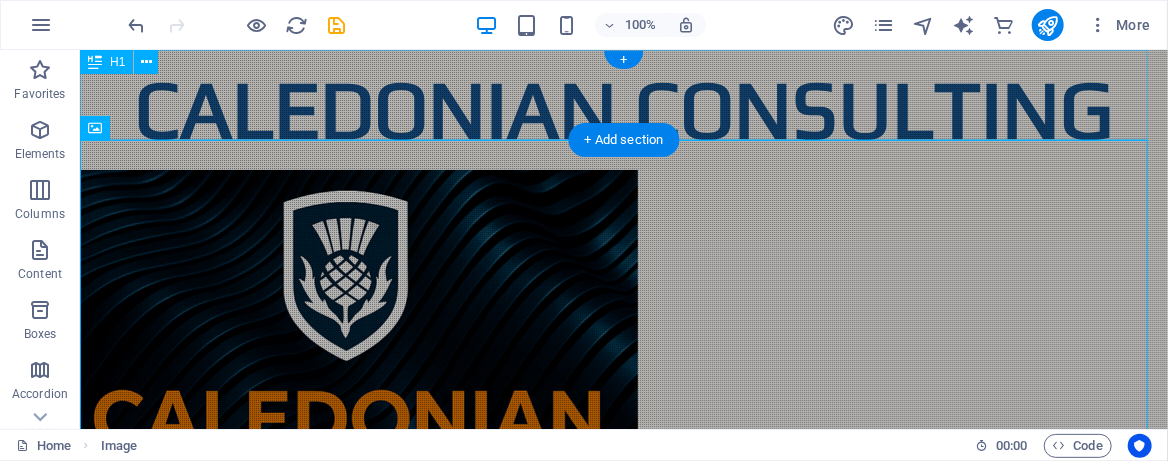 click on "caledonian consulting" at bounding box center [623, 109] 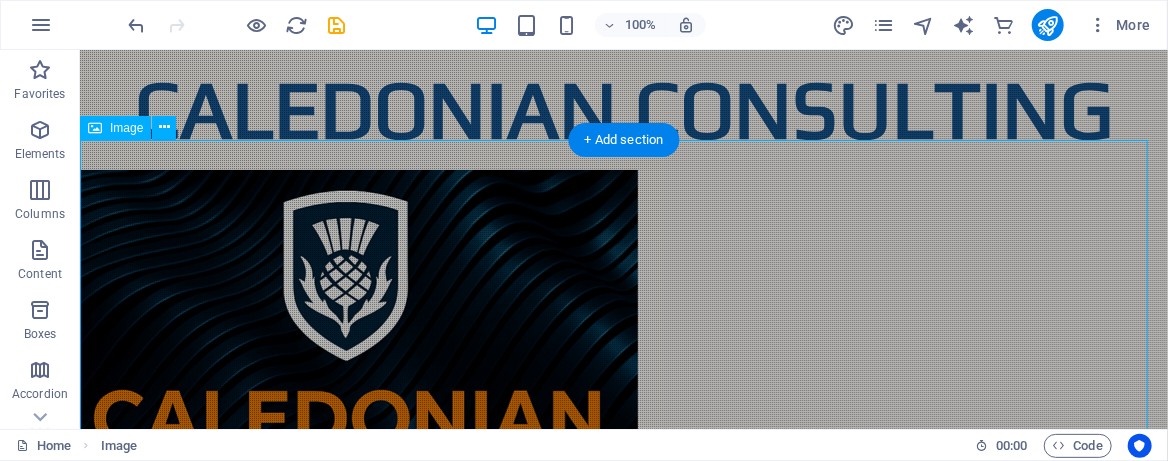 drag, startPoint x: 323, startPoint y: 300, endPoint x: 325, endPoint y: 206, distance: 94.02127 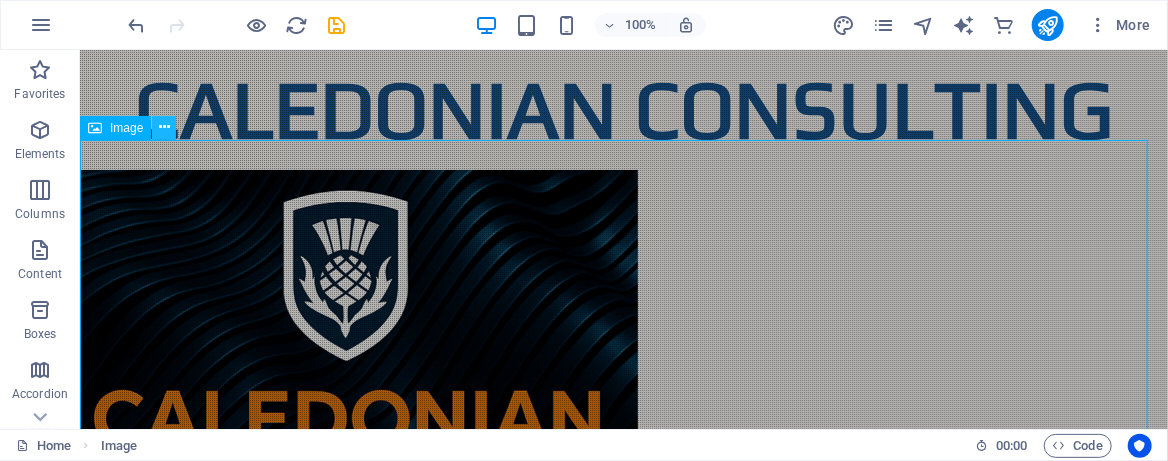 click at bounding box center [164, 127] 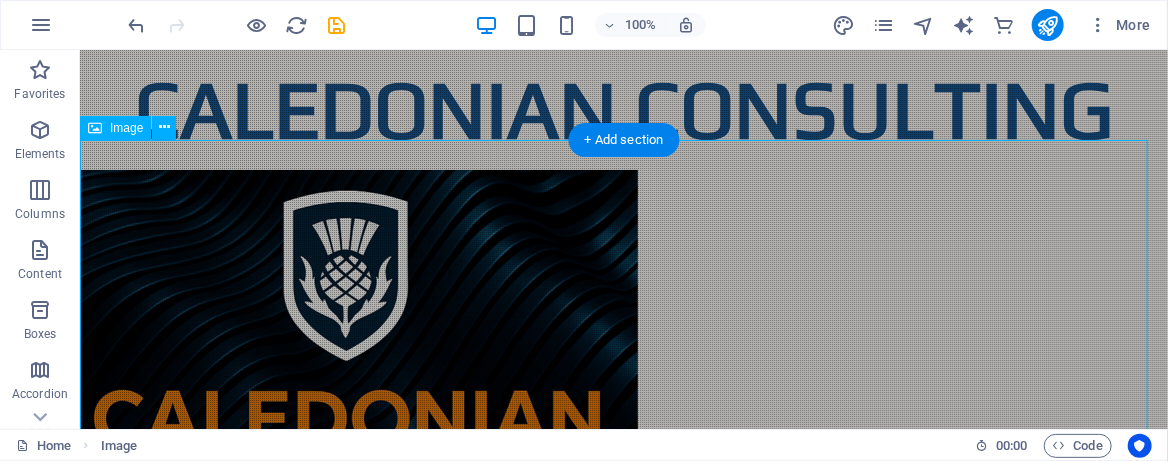 click at bounding box center [623, 376] 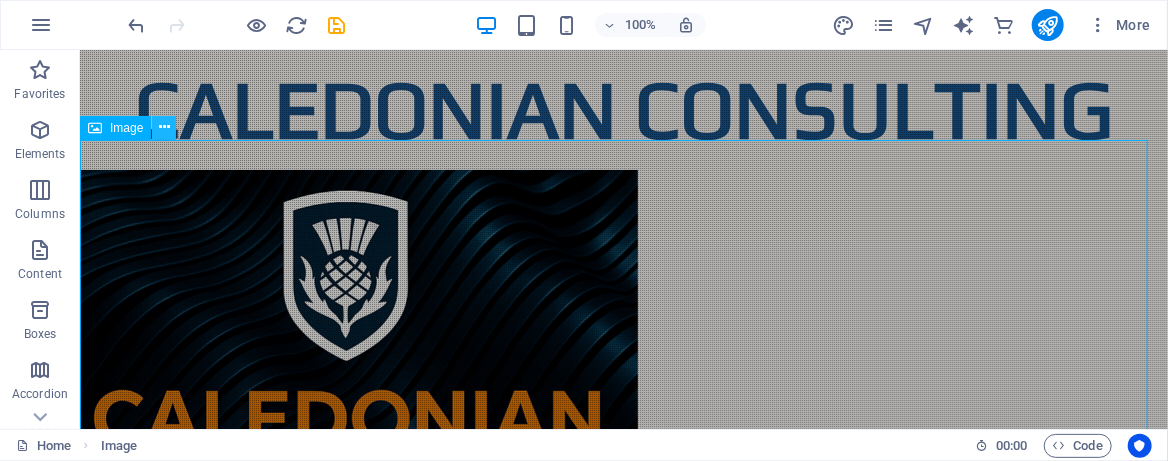 click at bounding box center [164, 127] 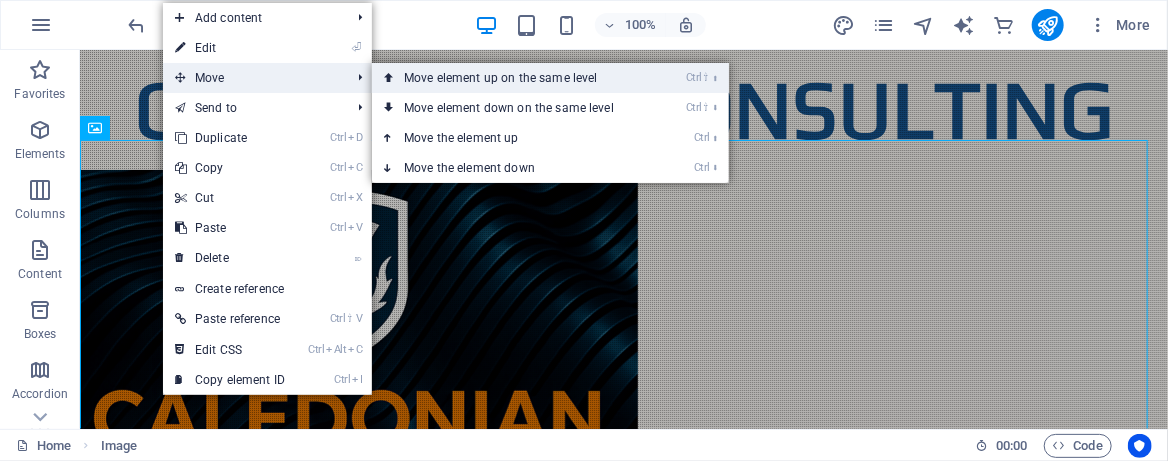 click on "Ctrl ⇧ ⬆  Move element up on the same level" at bounding box center [513, 78] 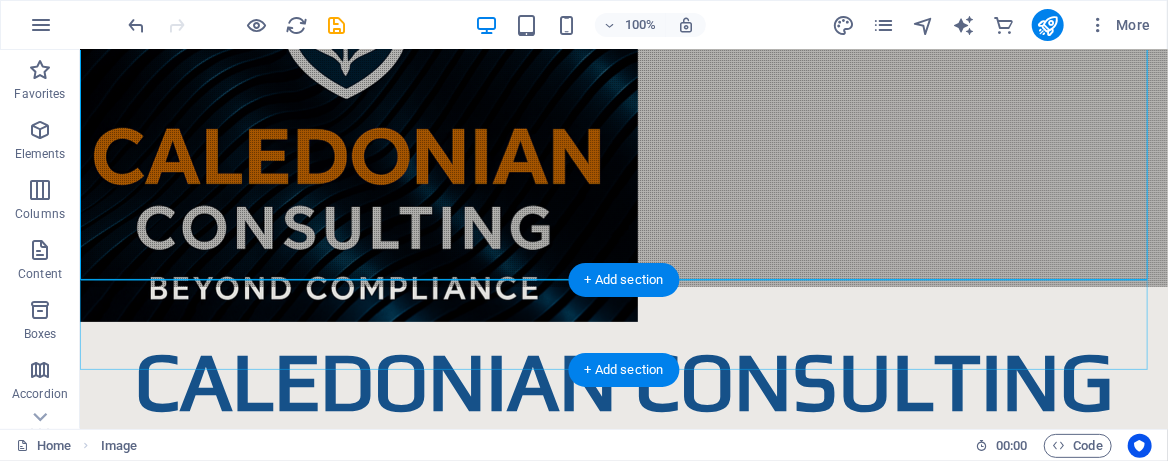 scroll, scrollTop: 133, scrollLeft: 0, axis: vertical 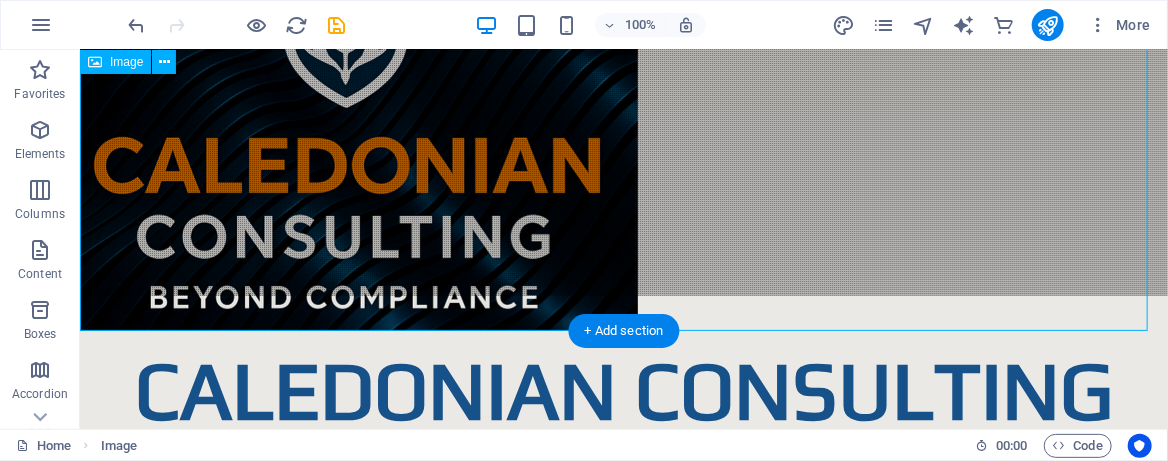 click at bounding box center (623, 123) 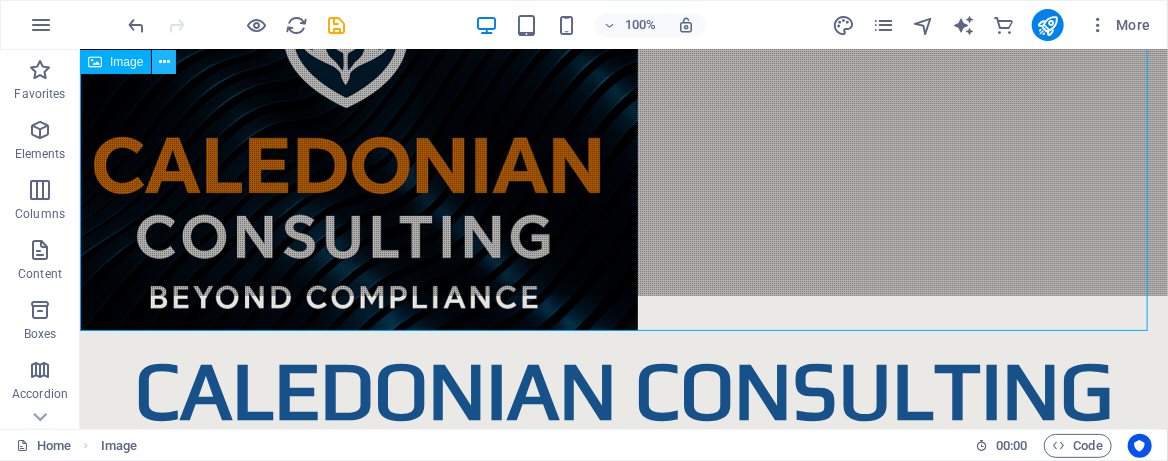 click at bounding box center (164, 62) 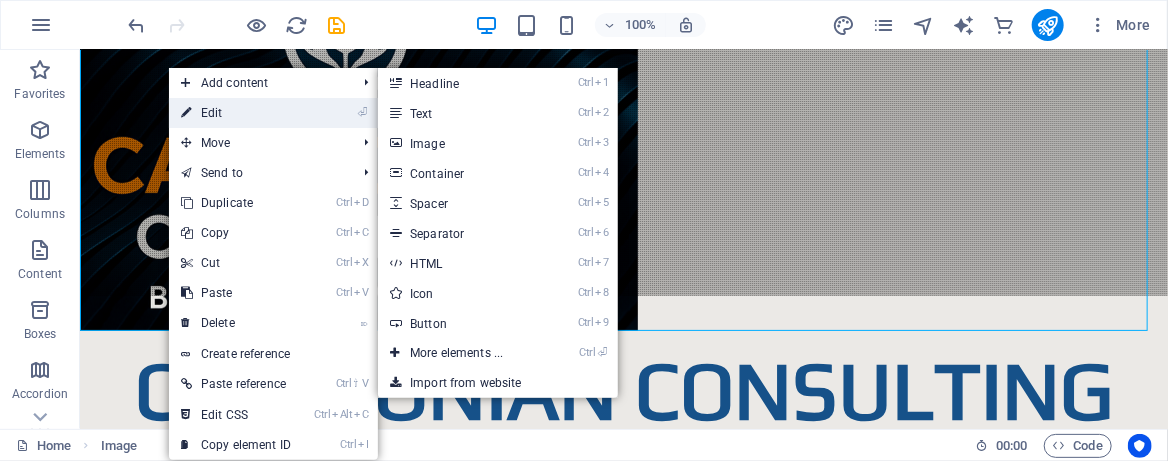 click on "⏎  Edit" at bounding box center (236, 113) 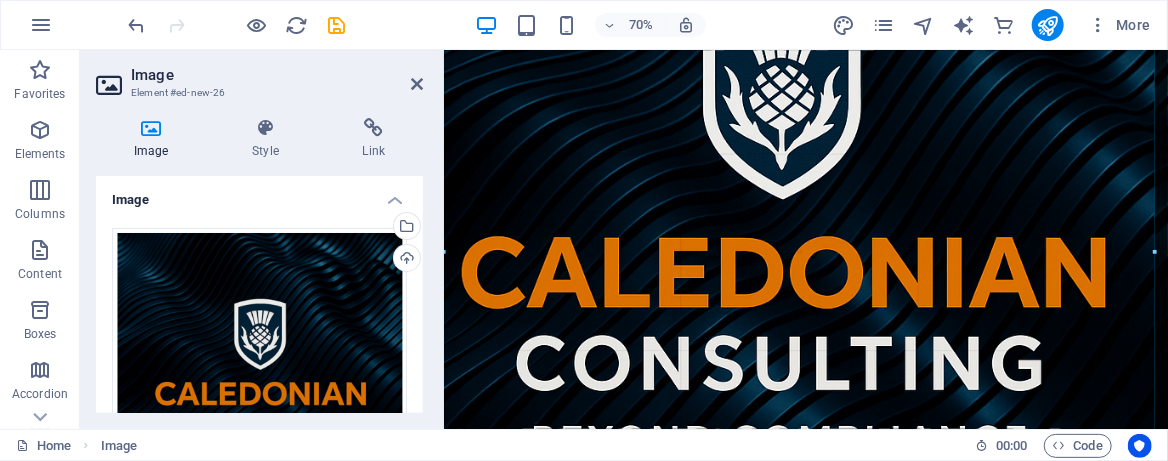 drag, startPoint x: 833, startPoint y: 96, endPoint x: 957, endPoint y: 190, distance: 155.60205 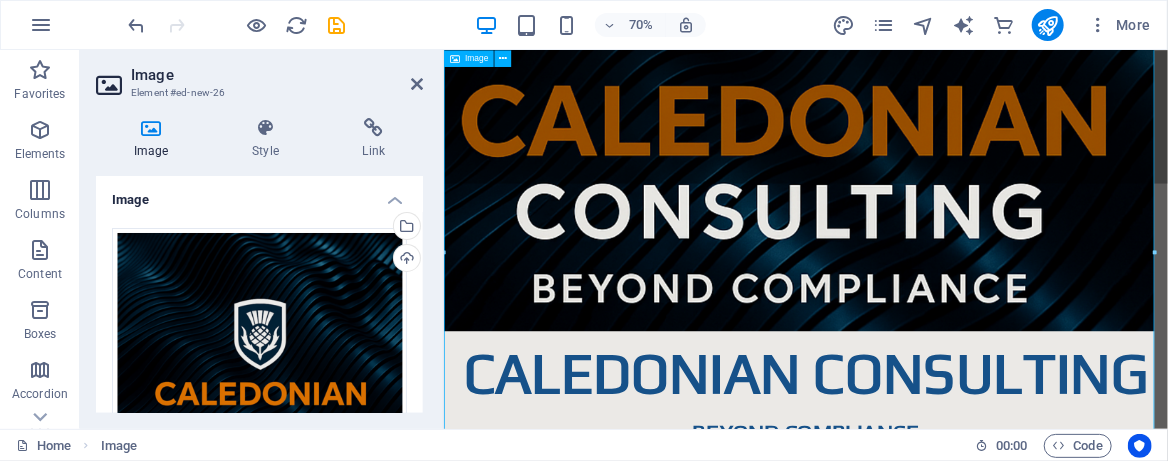 scroll, scrollTop: 533, scrollLeft: 0, axis: vertical 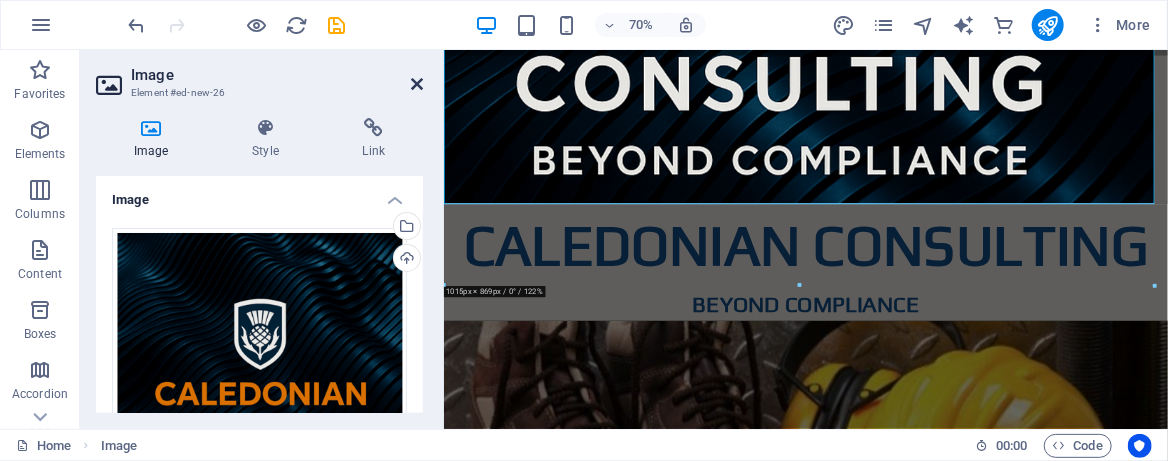 click at bounding box center [417, 84] 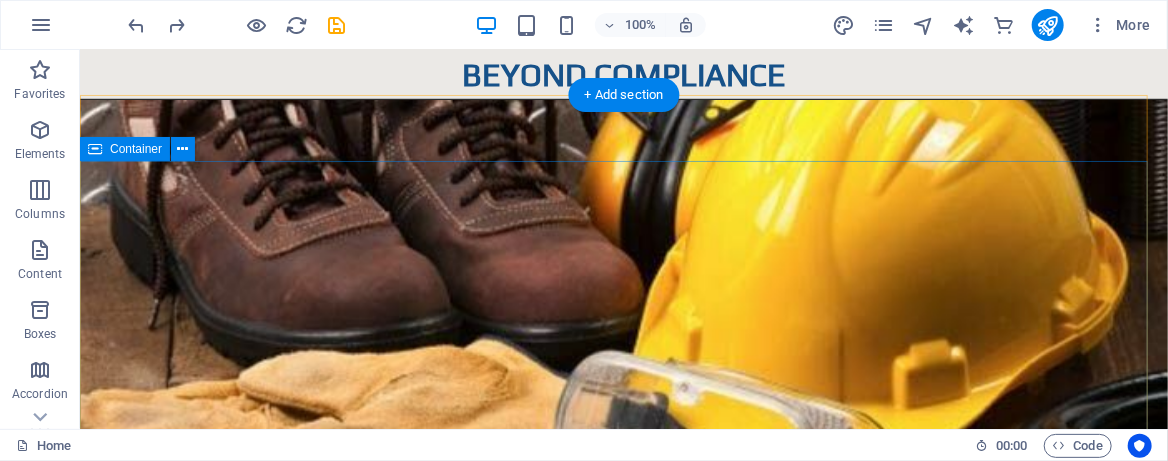 scroll, scrollTop: 17, scrollLeft: 0, axis: vertical 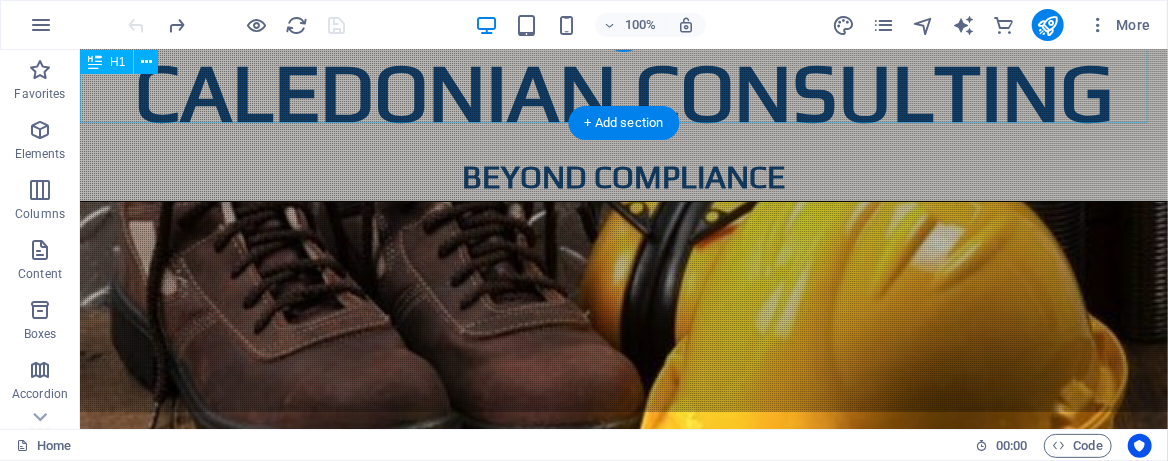 click on "caledonian consulting" at bounding box center (623, 92) 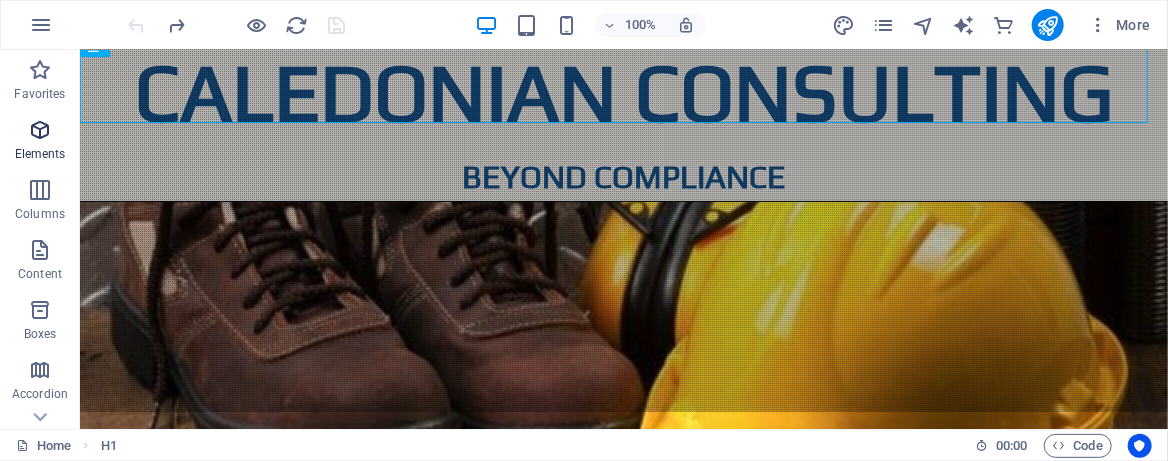 click at bounding box center (40, 130) 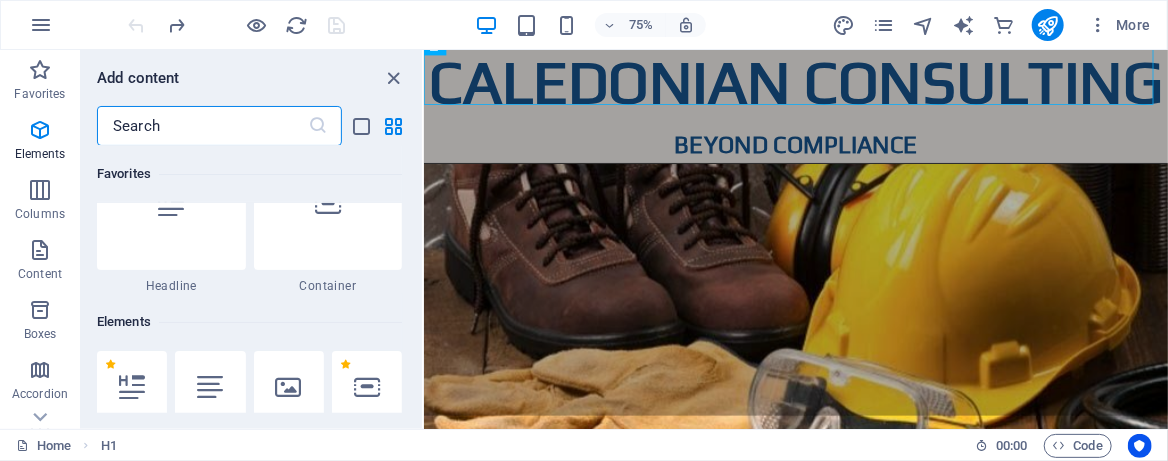 scroll, scrollTop: 212, scrollLeft: 0, axis: vertical 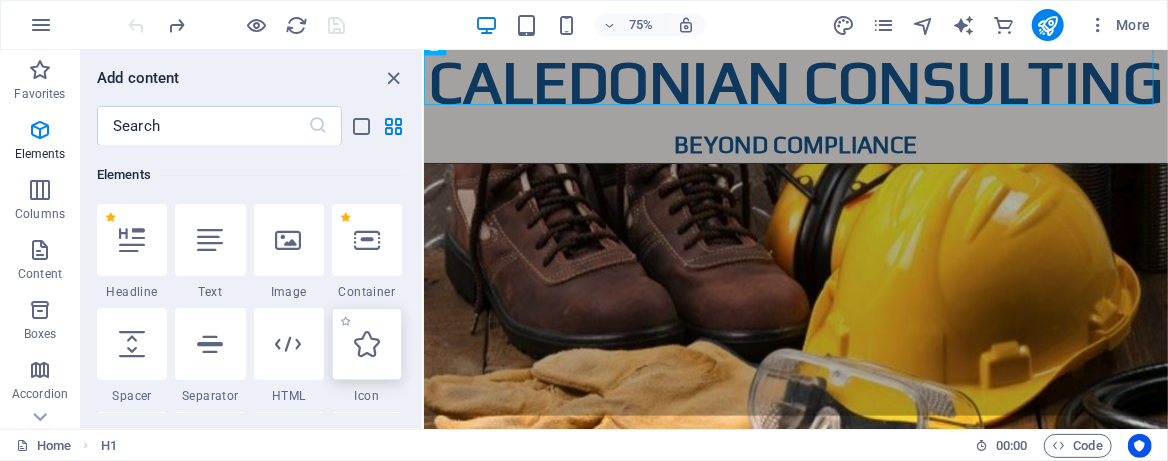click at bounding box center [367, 344] 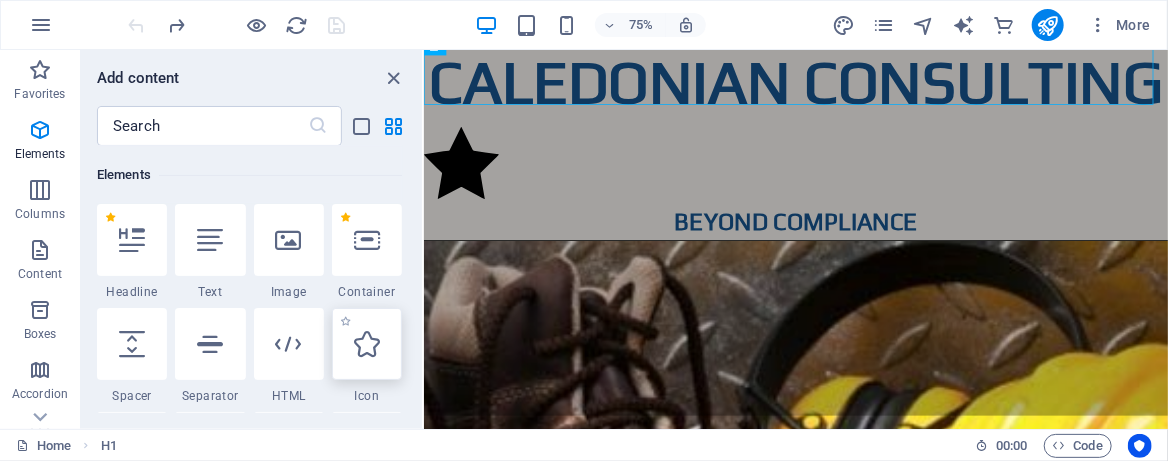select on "xMidYMid" 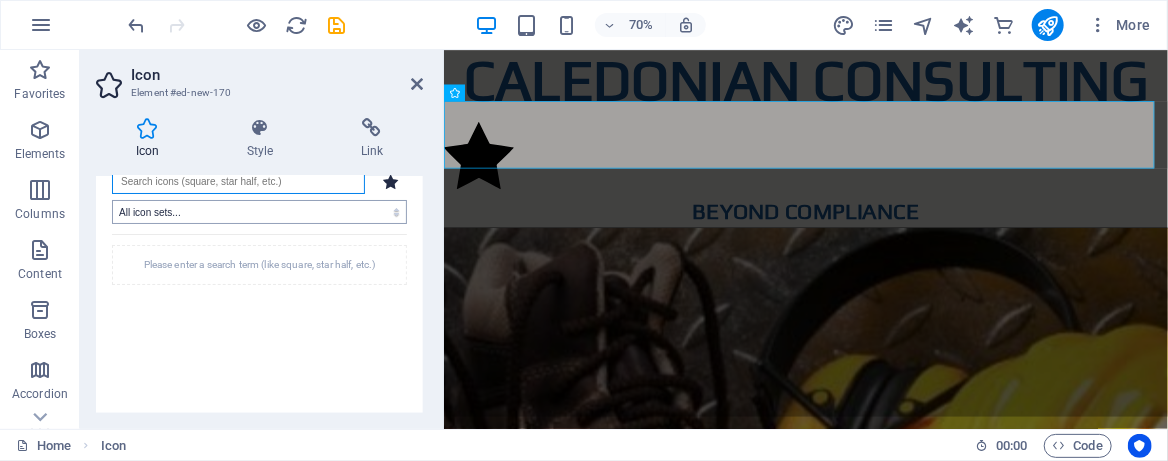 scroll, scrollTop: 0, scrollLeft: 0, axis: both 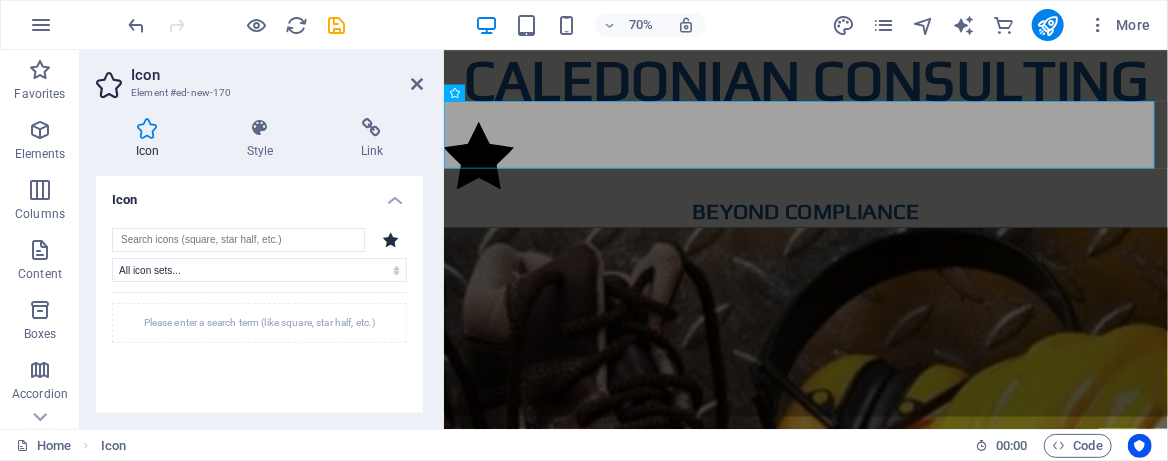 click on "Icon Element #ed-new-170 Icon Style Link Icon All icon sets... IcoFont Ionicons FontAwesome Brands FontAwesome Duotone FontAwesome Solid FontAwesome Regular FontAwesome Light FontAwesome Thin FontAwesome Sharp Solid FontAwesome Sharp Regular FontAwesome Sharp Light FontAwesome Sharp Thin Please enter a search term (like square, star half, etc.) Appearance Color Background Mode Scale Left Center Right Width 100 Default auto px rem % em vh vw Height Default auto px rem em vh vw Padding Default px rem % em vh vw Stroke width Default px rem % em vh vw Stroke color Overflow Alignment Alignment Shadow Default None Outside Color X offset 0 px rem vh vw Y offset 0 px rem vh vw Blur 0 px rem % vh vw Text Alternative text The alternative text is used by devices that cannot display images (e.g. image search engines) and should be added to every image to improve website accessibility. Preset Element Layout How this element expands within the layout (Flexbox). Size Default auto px % 1/1 1/2 1/3 1/4 1/5 1/6 1/7 1/8 1/9 100" at bounding box center [262, 239] 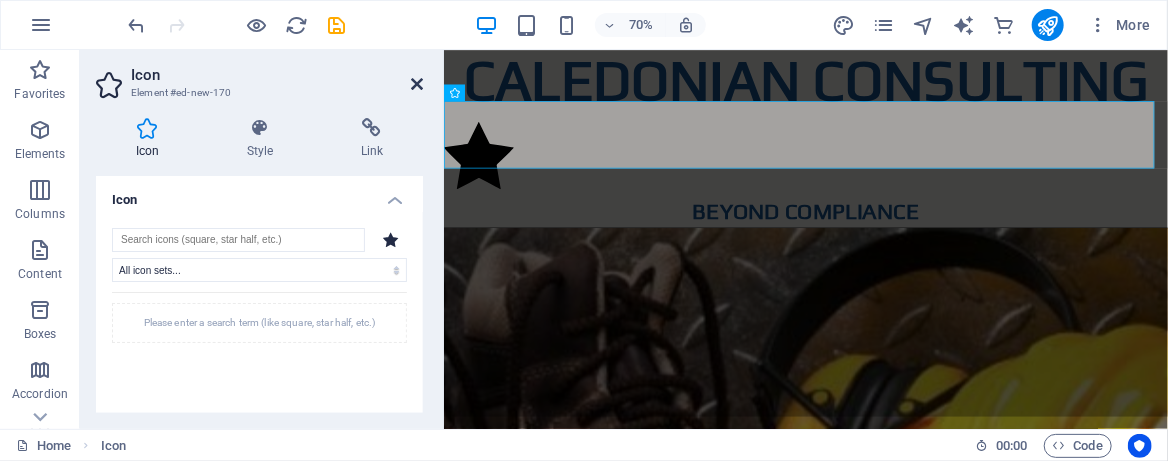 drag, startPoint x: 417, startPoint y: 86, endPoint x: 343, endPoint y: 51, distance: 81.859634 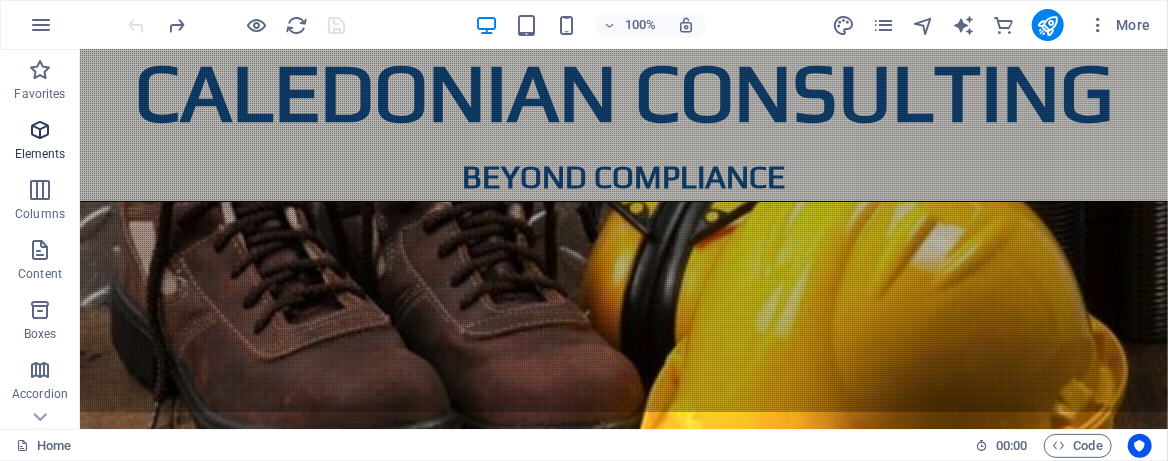 click on "Elements" at bounding box center [40, 154] 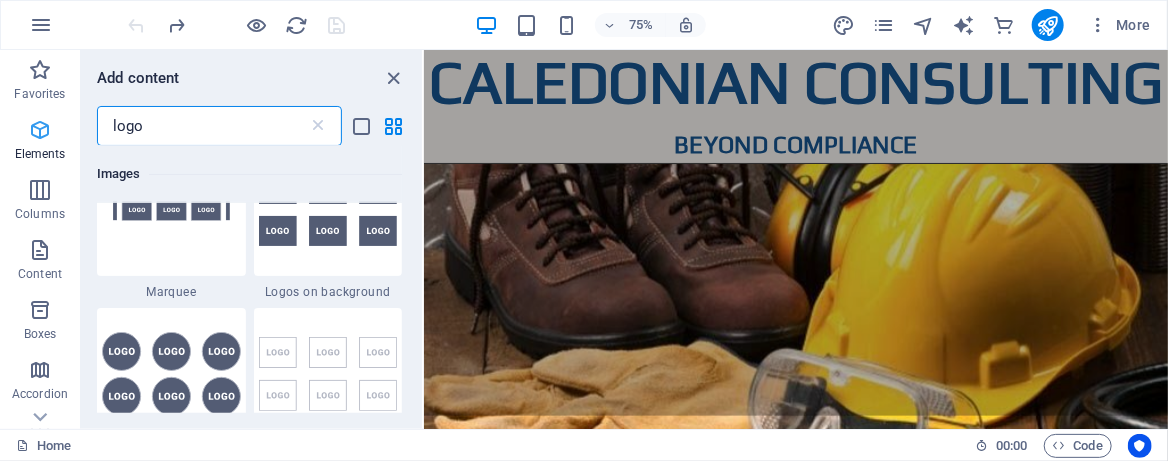 scroll, scrollTop: 0, scrollLeft: 0, axis: both 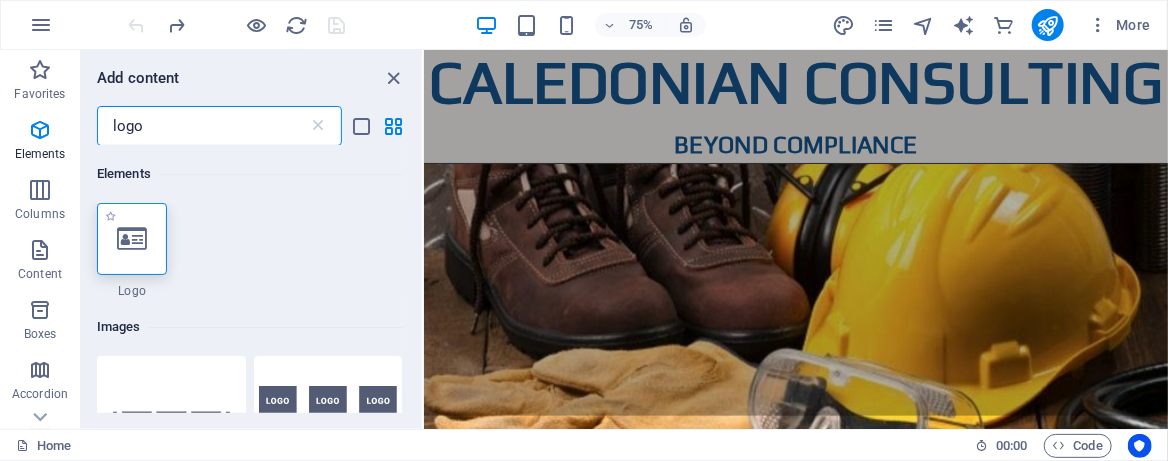 type on "logo" 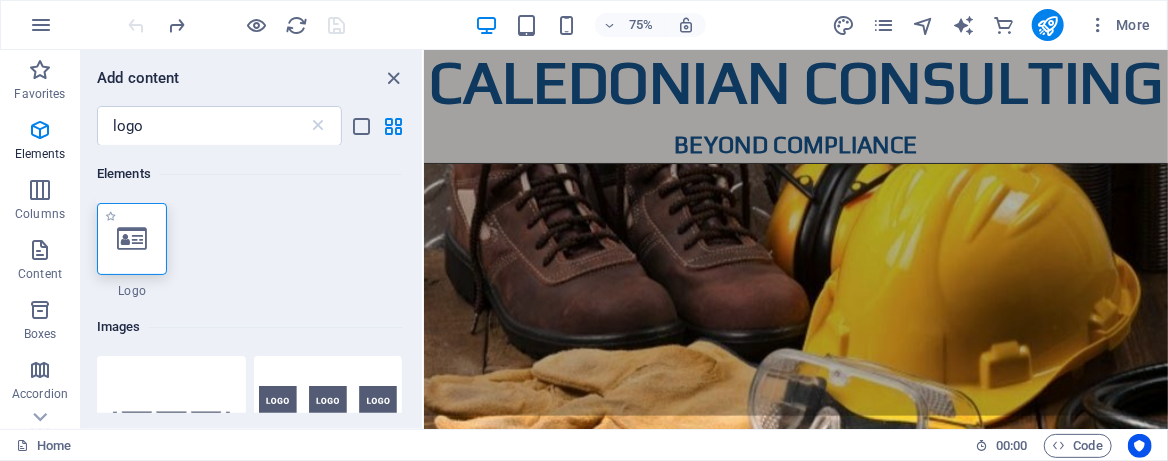 click at bounding box center (132, 239) 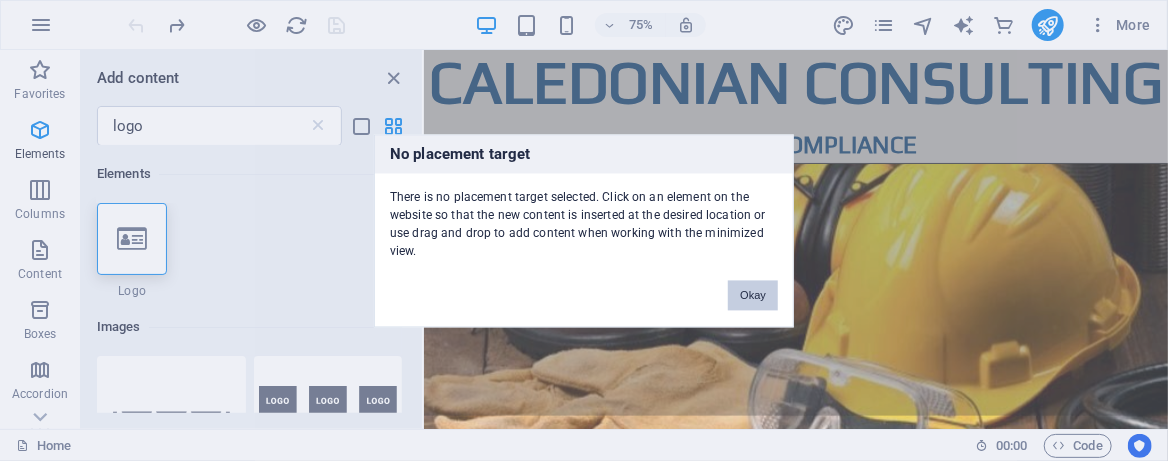 drag, startPoint x: 754, startPoint y: 298, endPoint x: 438, endPoint y: 331, distance: 317.7184 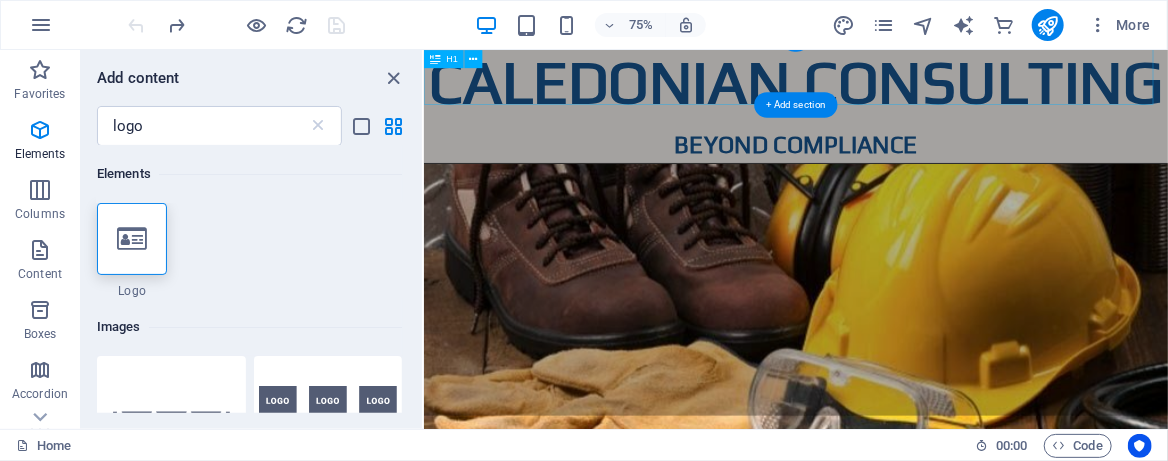 click on "caledonian consulting" at bounding box center (919, 93) 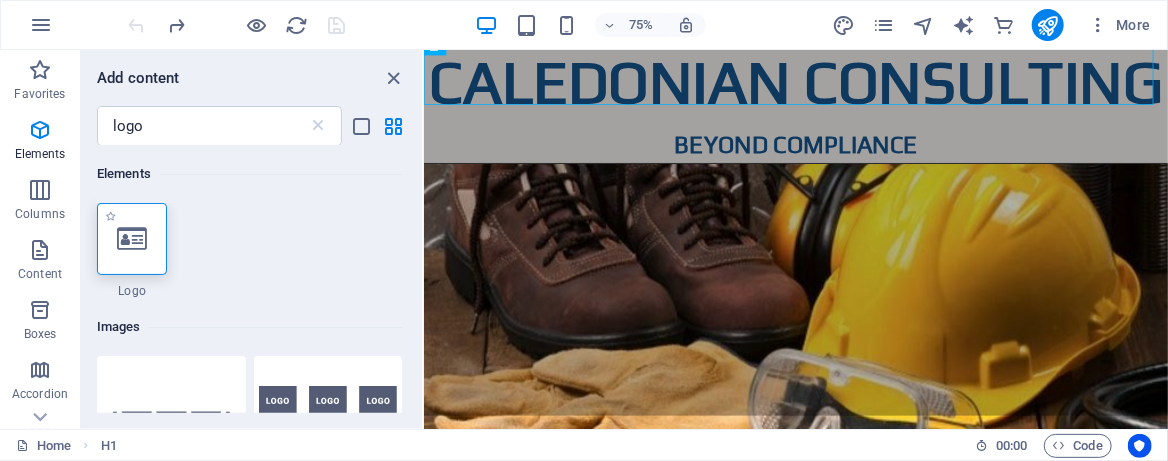 click at bounding box center (132, 239) 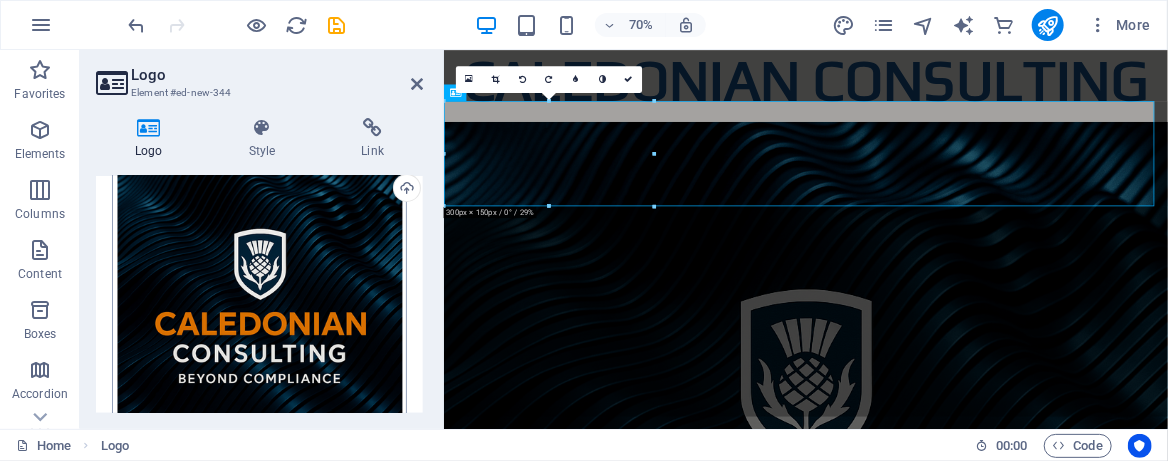 scroll, scrollTop: 133, scrollLeft: 0, axis: vertical 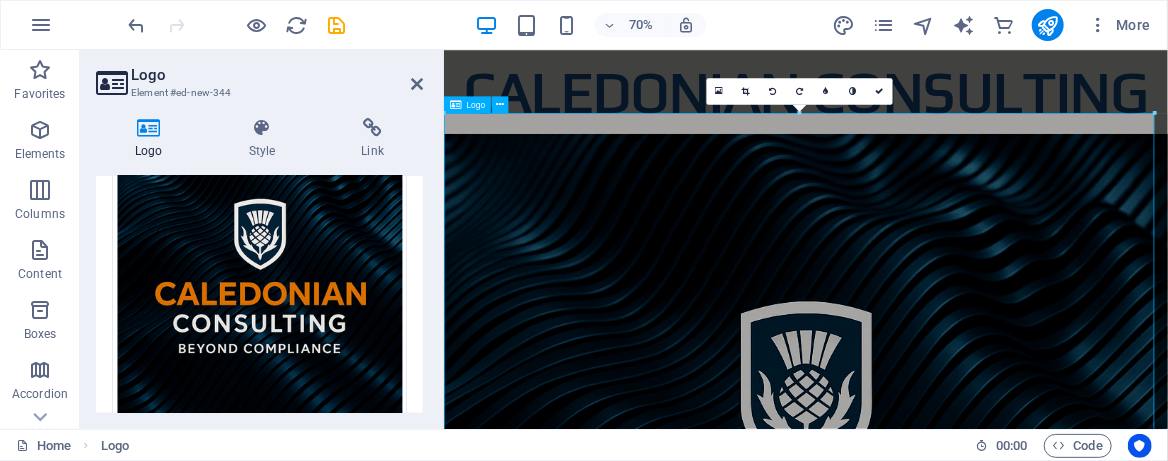 click at bounding box center (455, 104) 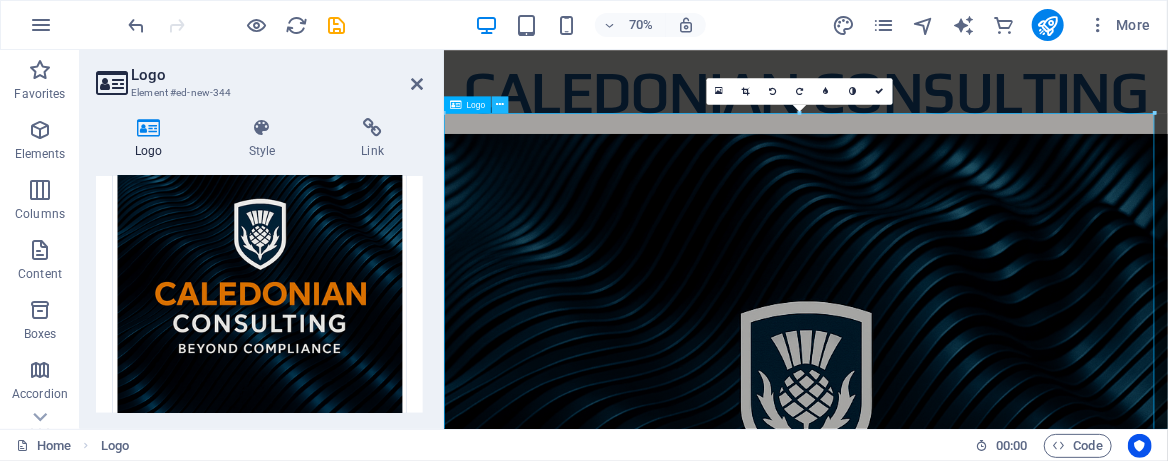 click at bounding box center (500, 104) 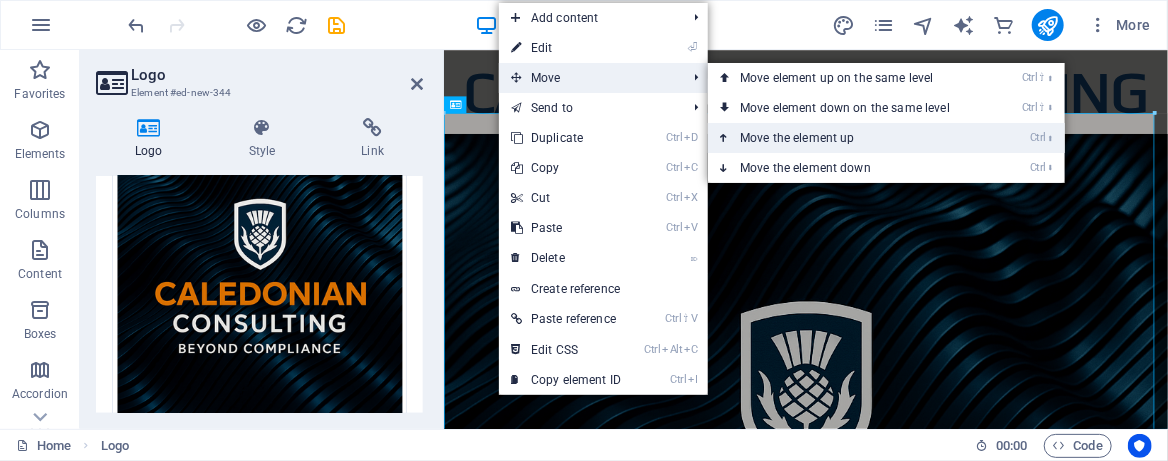 click on "Ctrl ⬆  Move the element up" at bounding box center [849, 138] 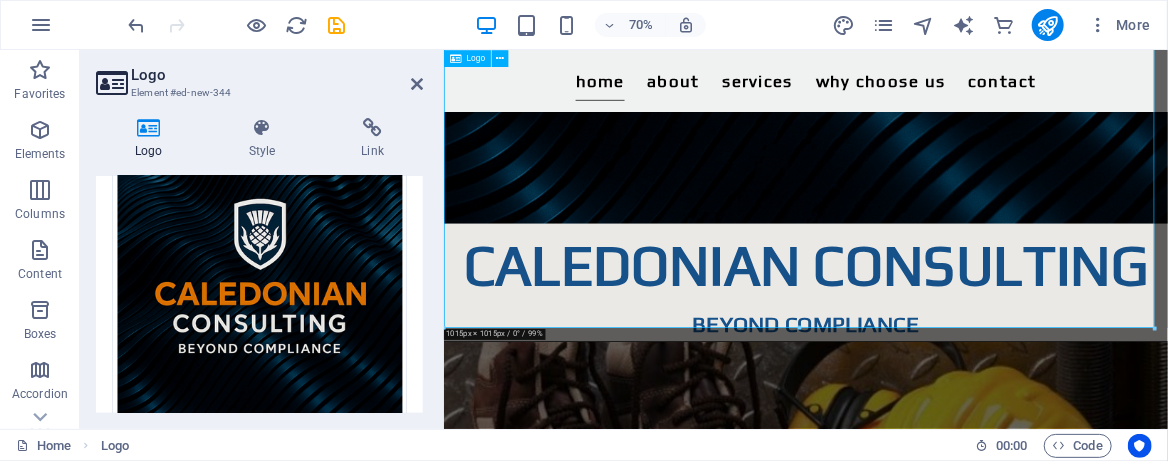 scroll, scrollTop: 800, scrollLeft: 0, axis: vertical 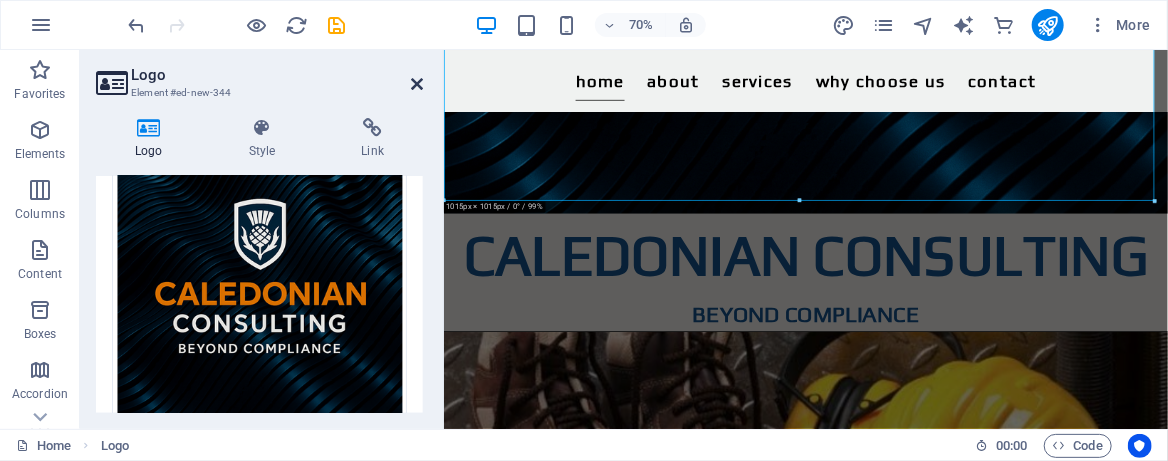 click at bounding box center (417, 84) 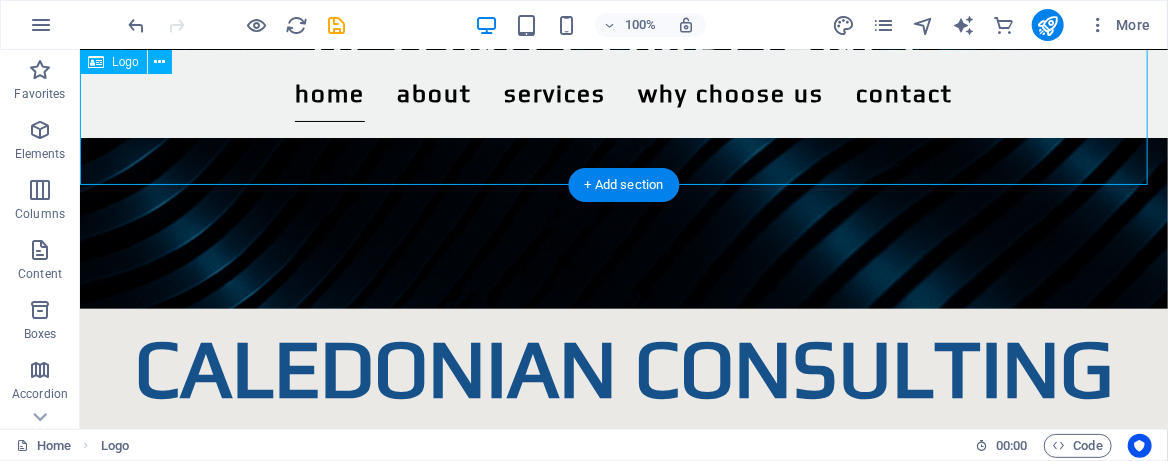 scroll, scrollTop: 800, scrollLeft: 0, axis: vertical 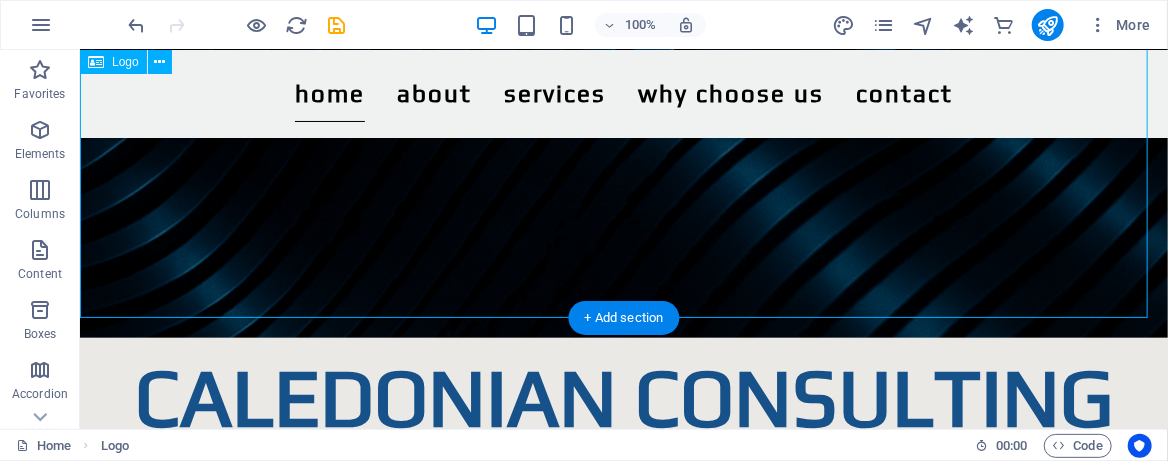 click at bounding box center (623, -207) 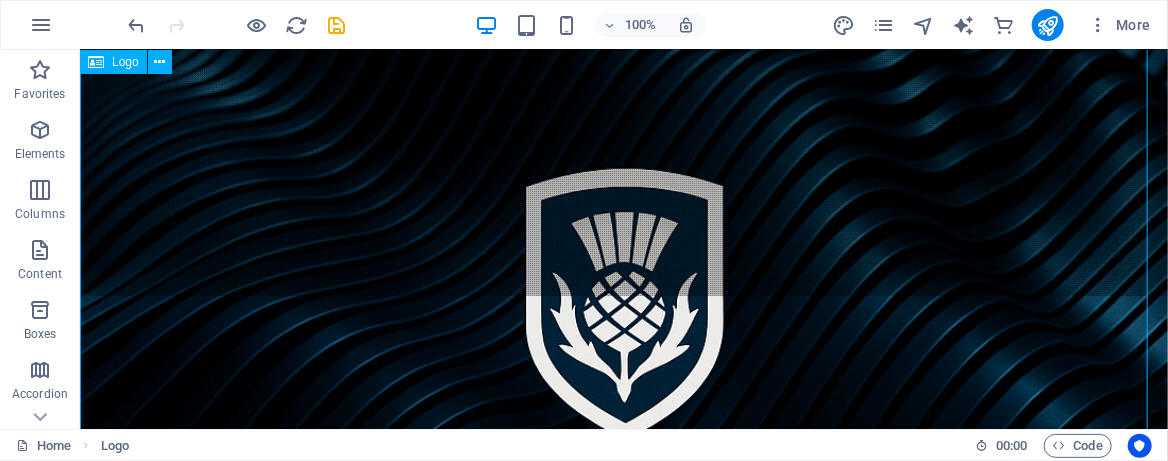 scroll, scrollTop: 0, scrollLeft: 0, axis: both 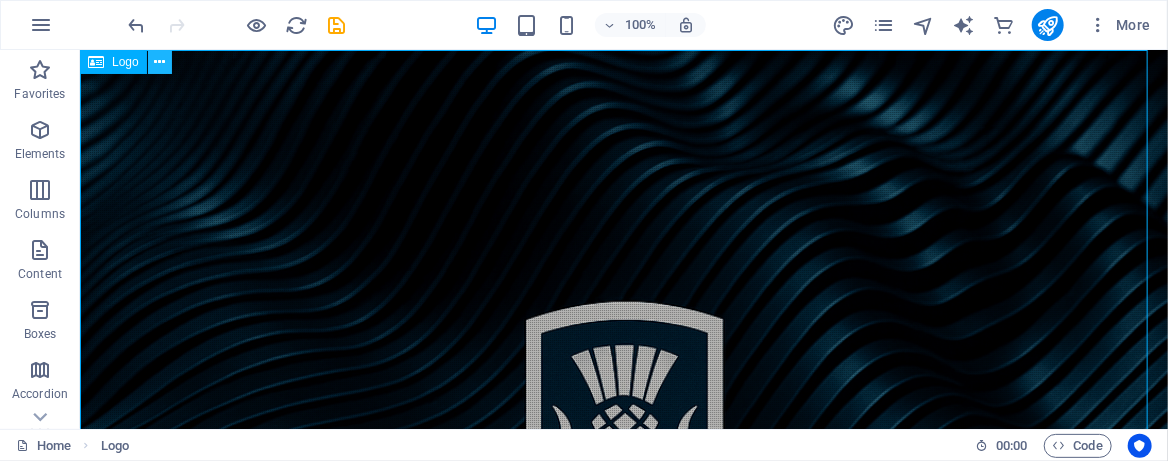 click at bounding box center [159, 62] 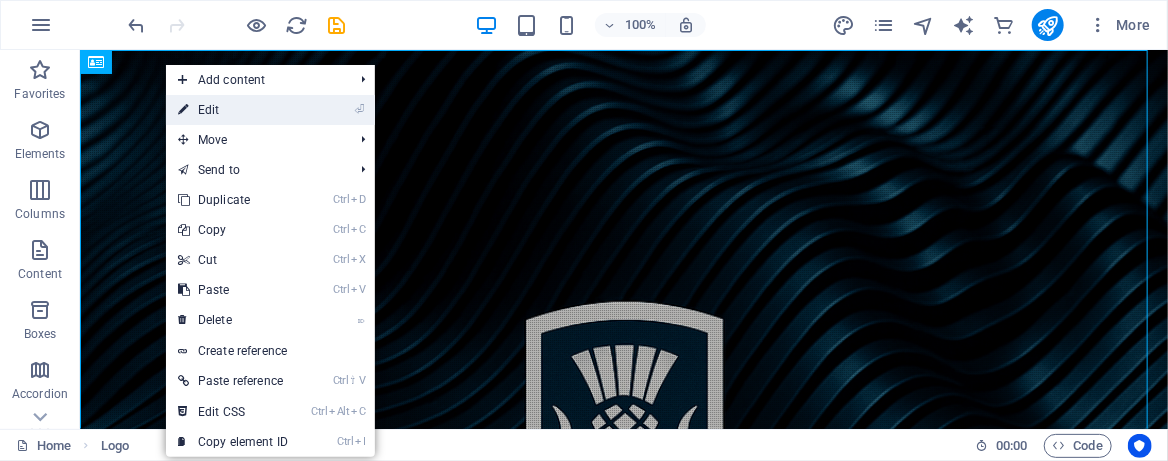 click on "⏎  Edit" at bounding box center [233, 110] 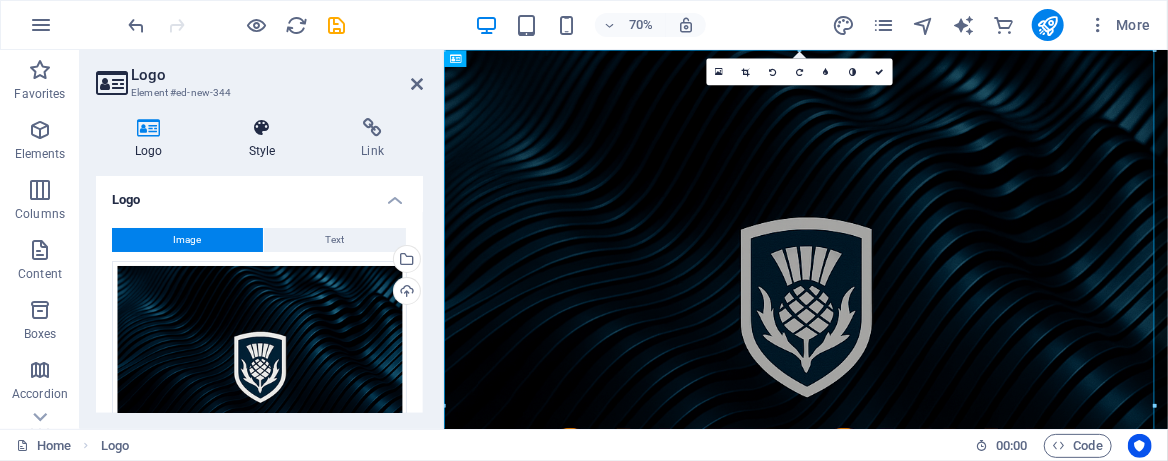 click on "Style" at bounding box center [266, 139] 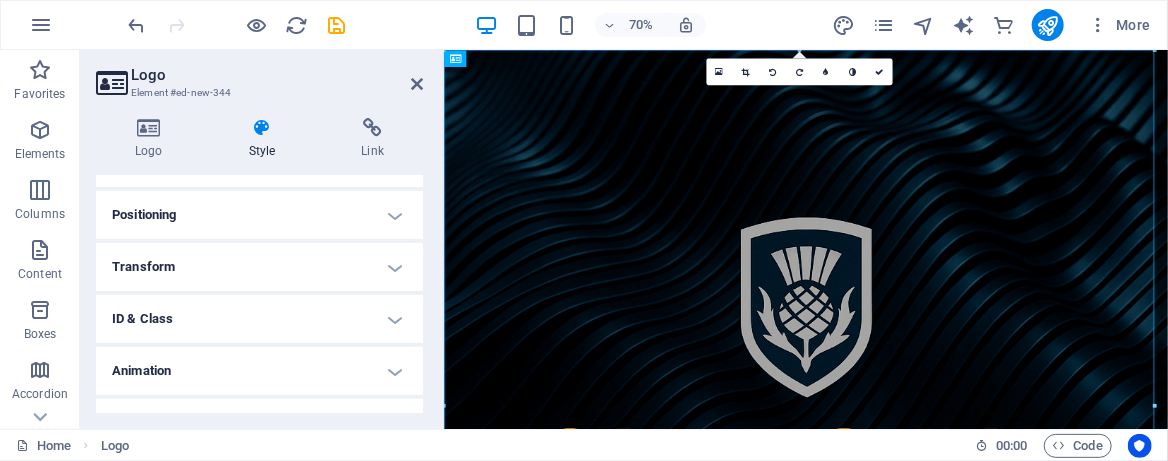 scroll, scrollTop: 392, scrollLeft: 0, axis: vertical 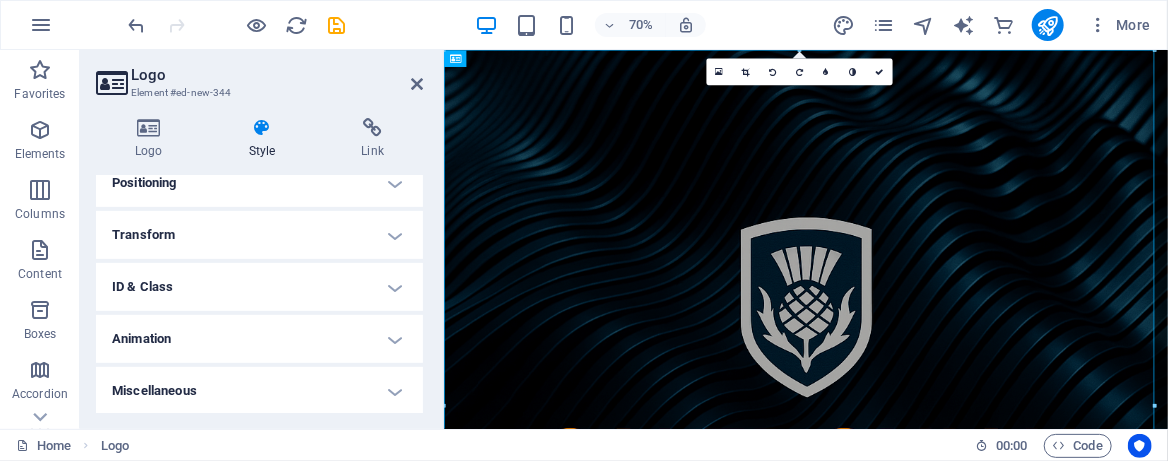 click on "Animation" at bounding box center [259, 339] 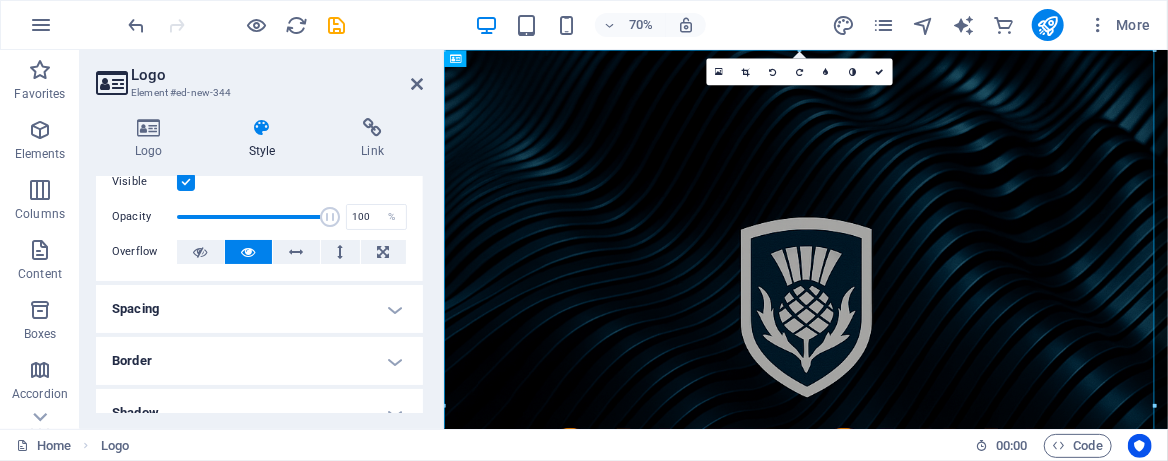 scroll, scrollTop: 57, scrollLeft: 0, axis: vertical 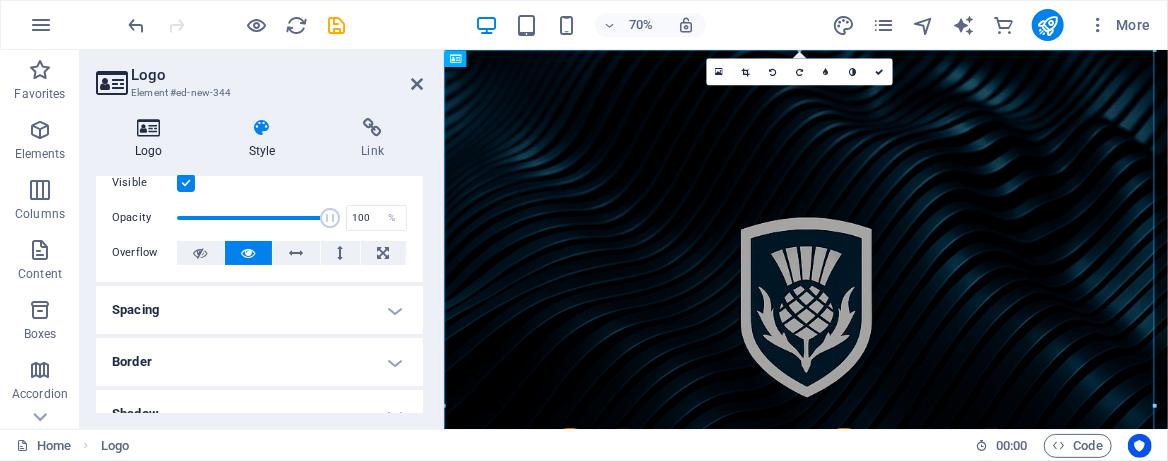 click at bounding box center (149, 128) 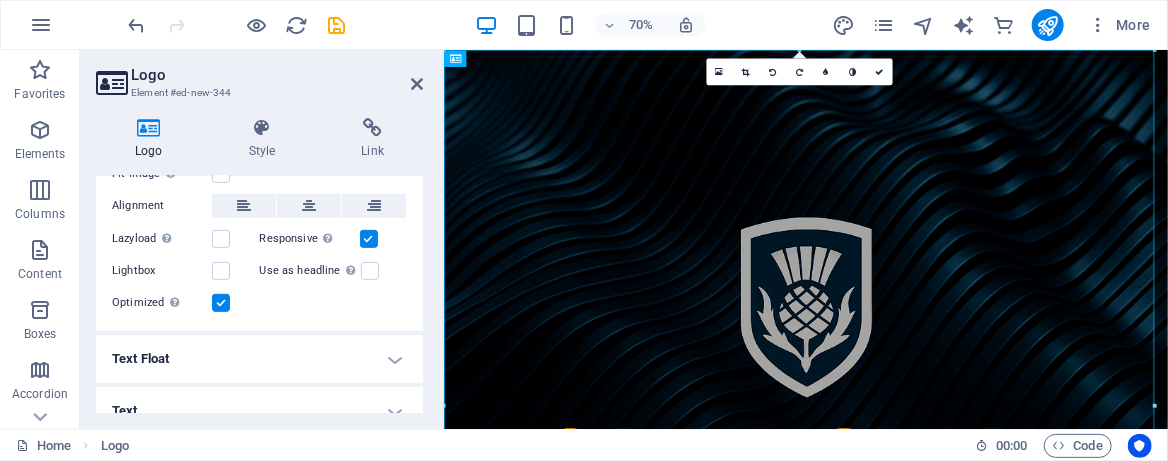 scroll, scrollTop: 452, scrollLeft: 0, axis: vertical 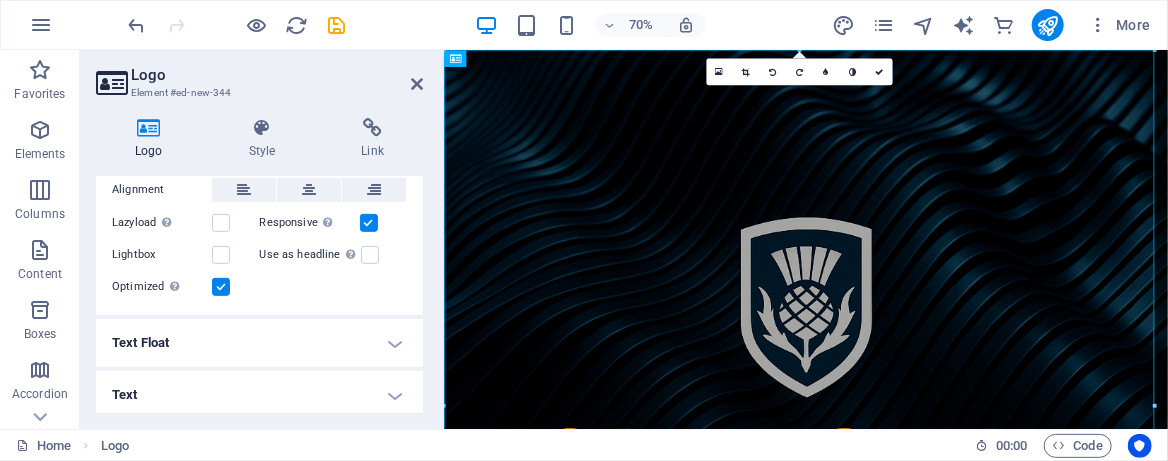 click on "Text Float" at bounding box center [259, 343] 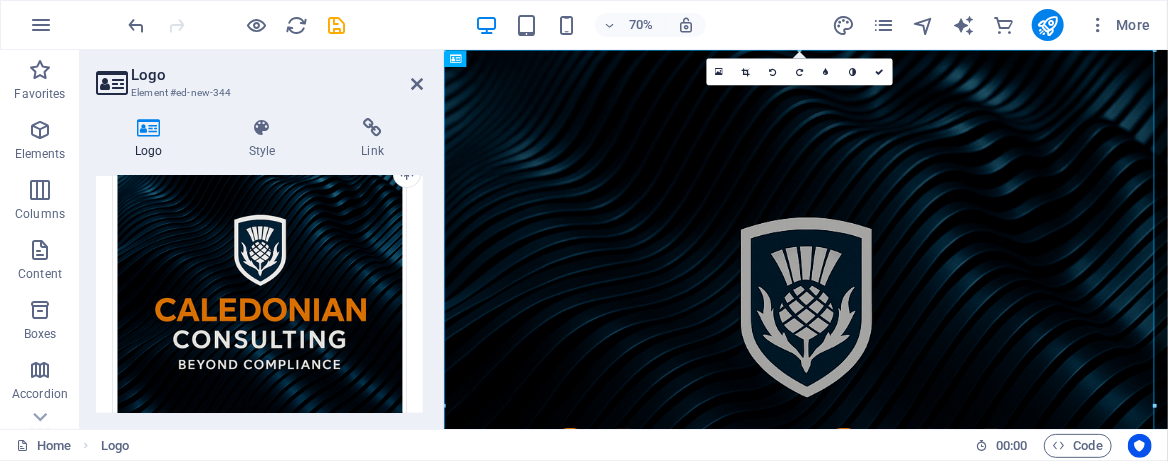 scroll, scrollTop: 0, scrollLeft: 0, axis: both 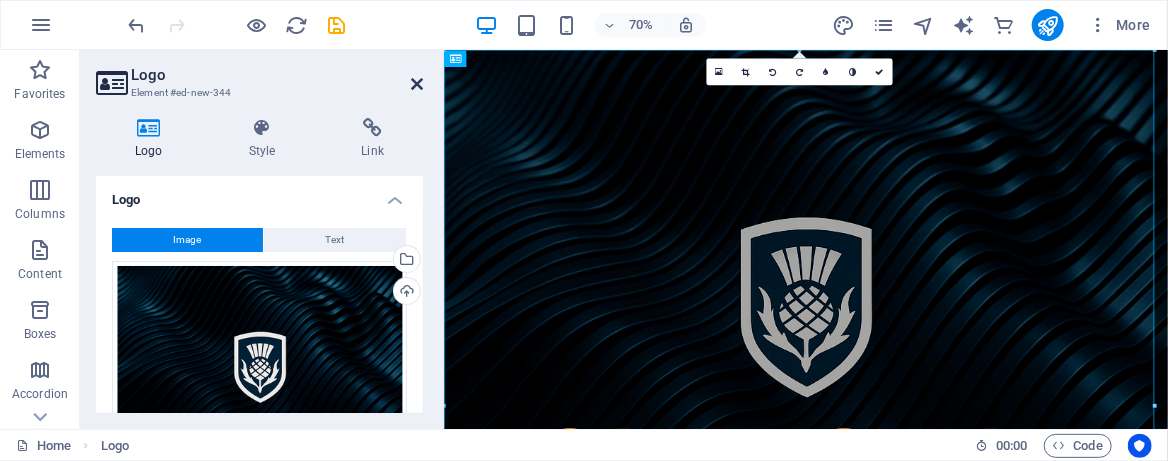 drag, startPoint x: 412, startPoint y: 83, endPoint x: 333, endPoint y: 31, distance: 94.57801 